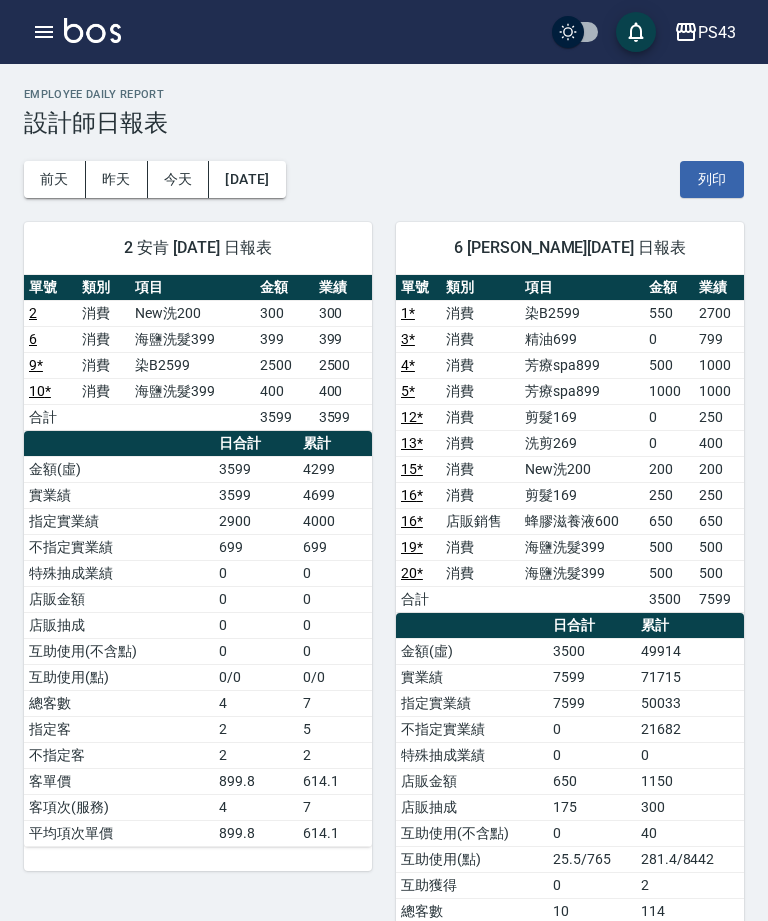 scroll, scrollTop: 0, scrollLeft: 0, axis: both 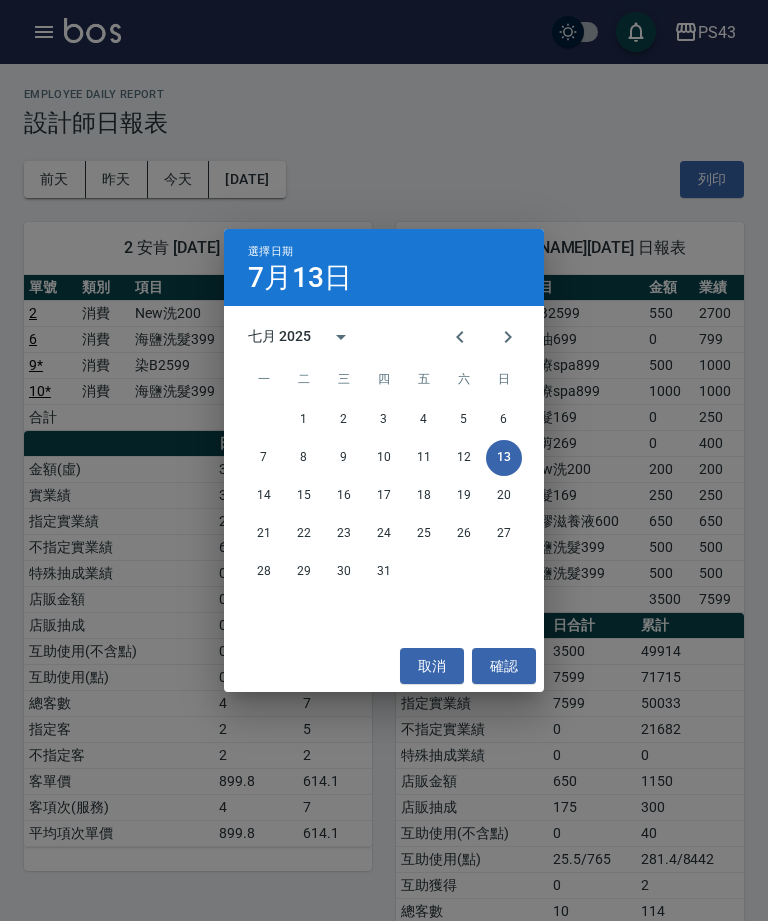 click 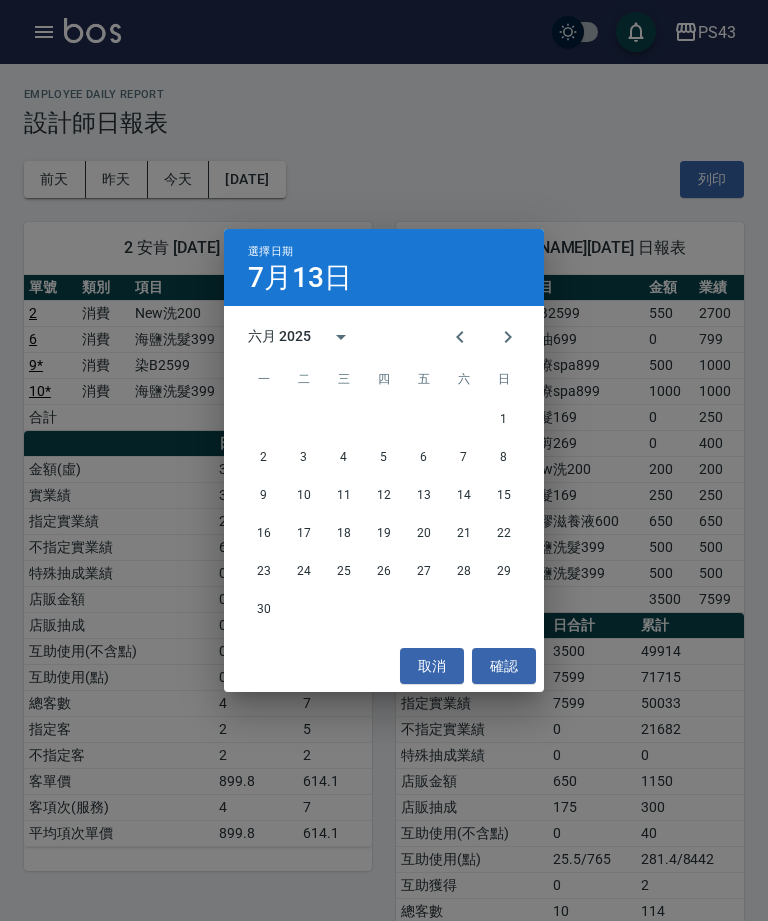 click on "30" at bounding box center (264, 610) 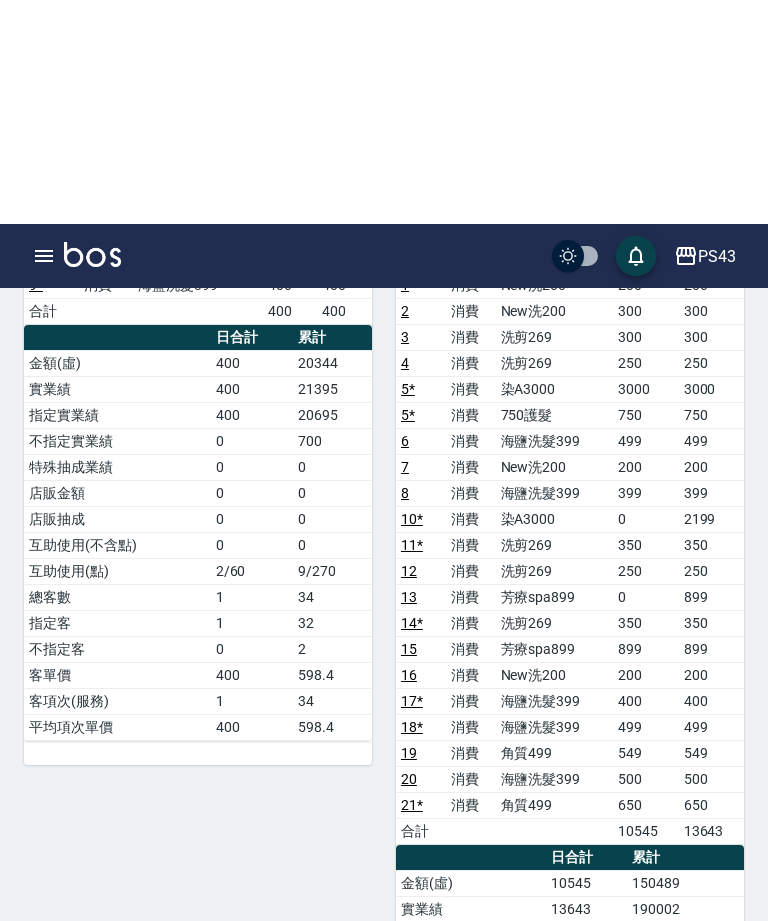 scroll, scrollTop: 0, scrollLeft: 0, axis: both 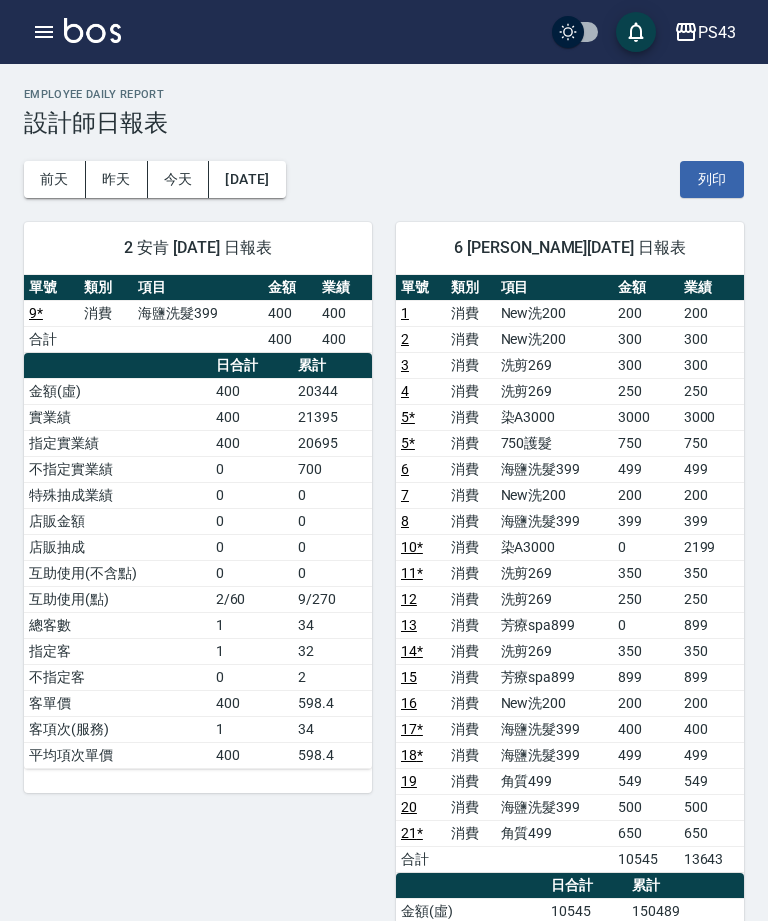 click on "今天" at bounding box center [179, 179] 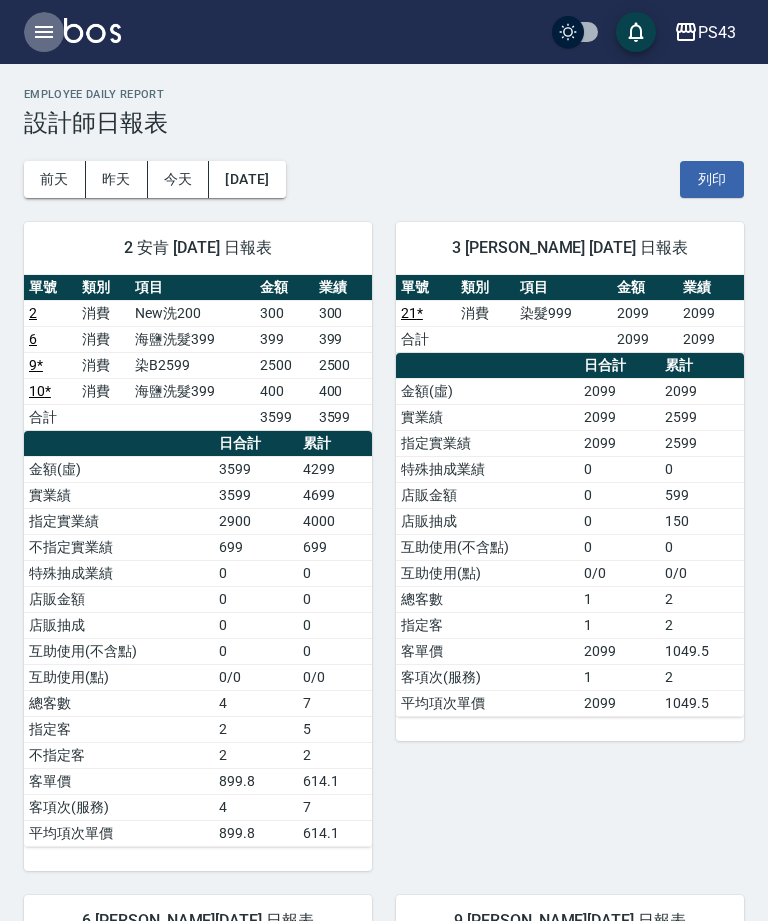 click at bounding box center [44, 32] 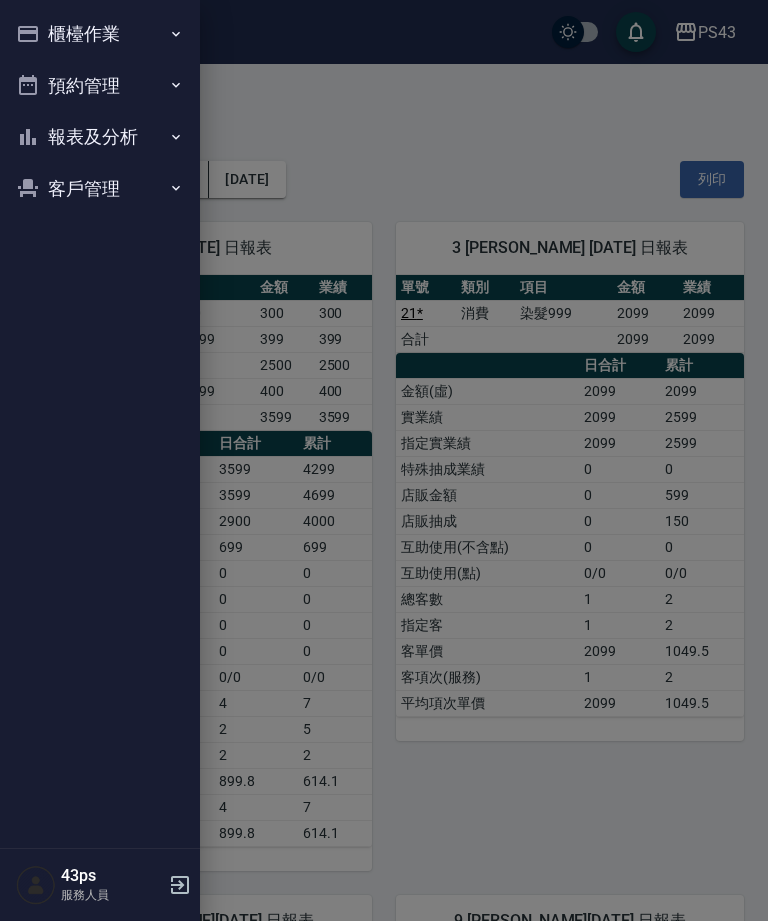 click on "櫃檯作業" at bounding box center [100, 34] 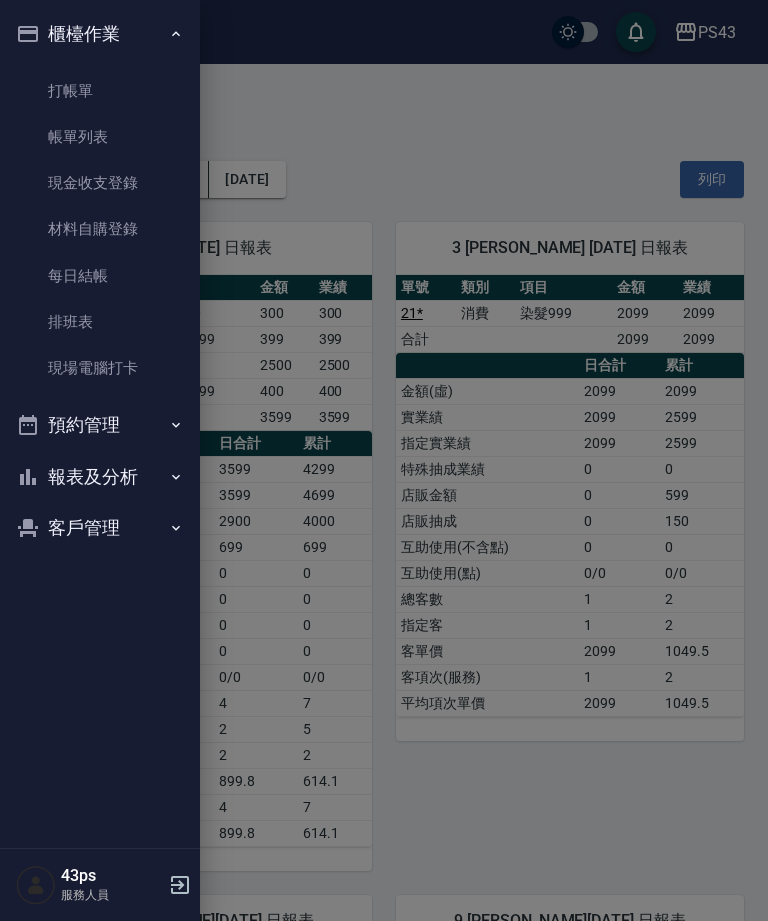 click on "現金收支登錄" at bounding box center (100, 183) 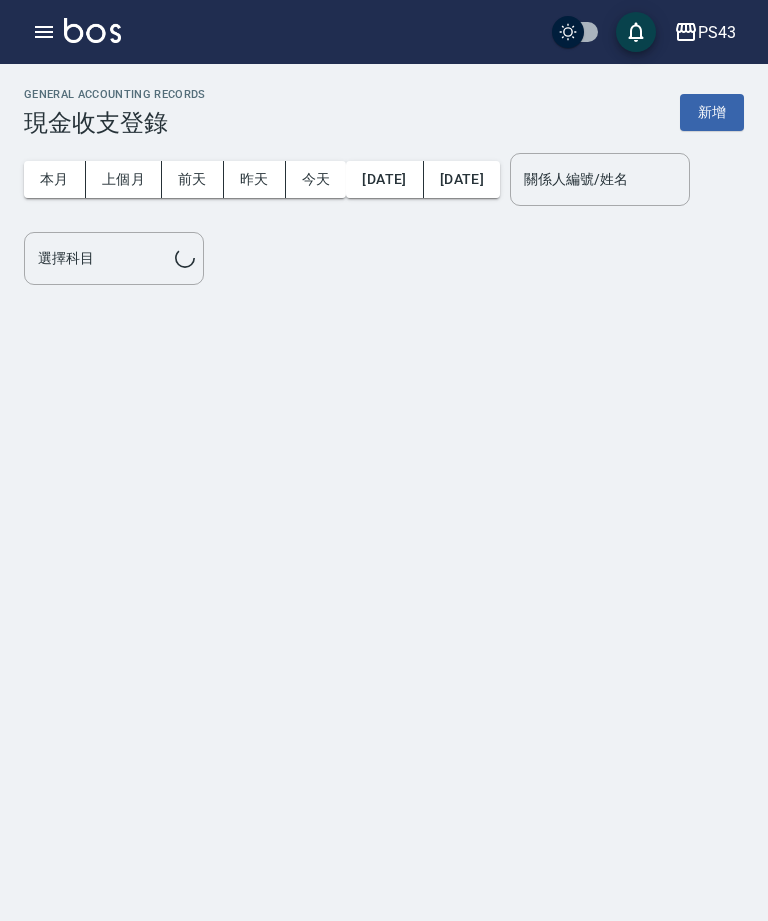 click on "新增" at bounding box center [712, 112] 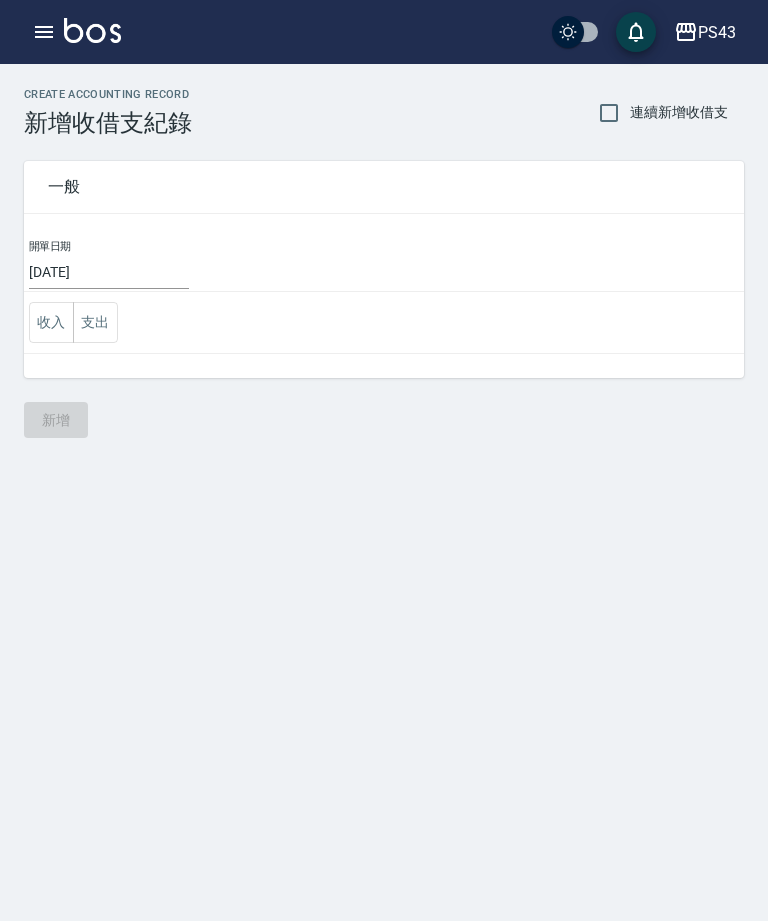 click on "支出" at bounding box center [95, 322] 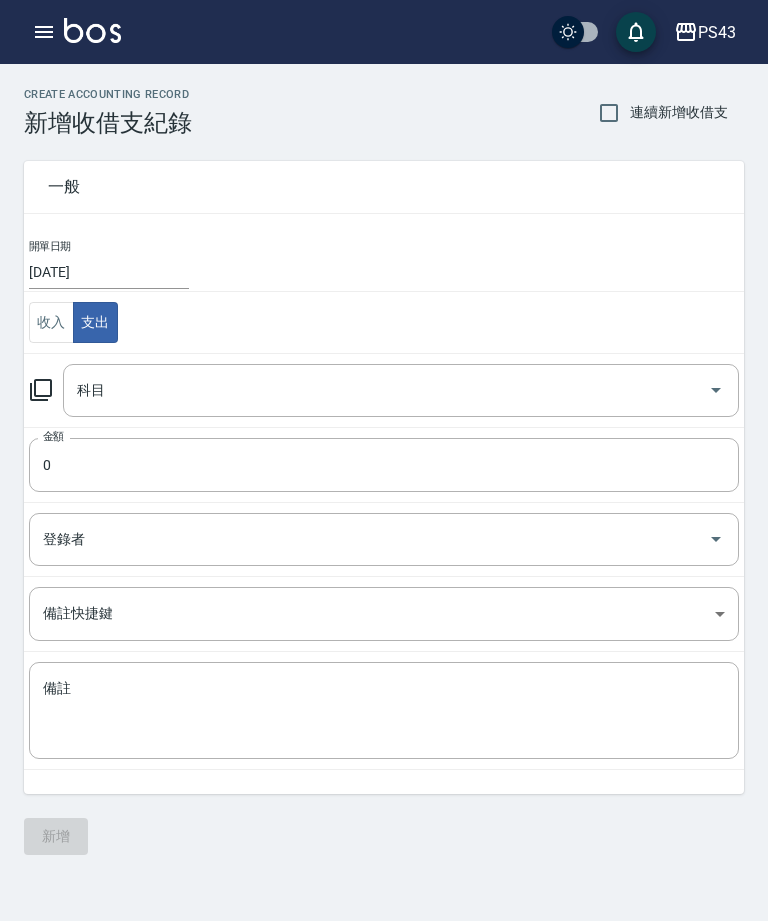 click 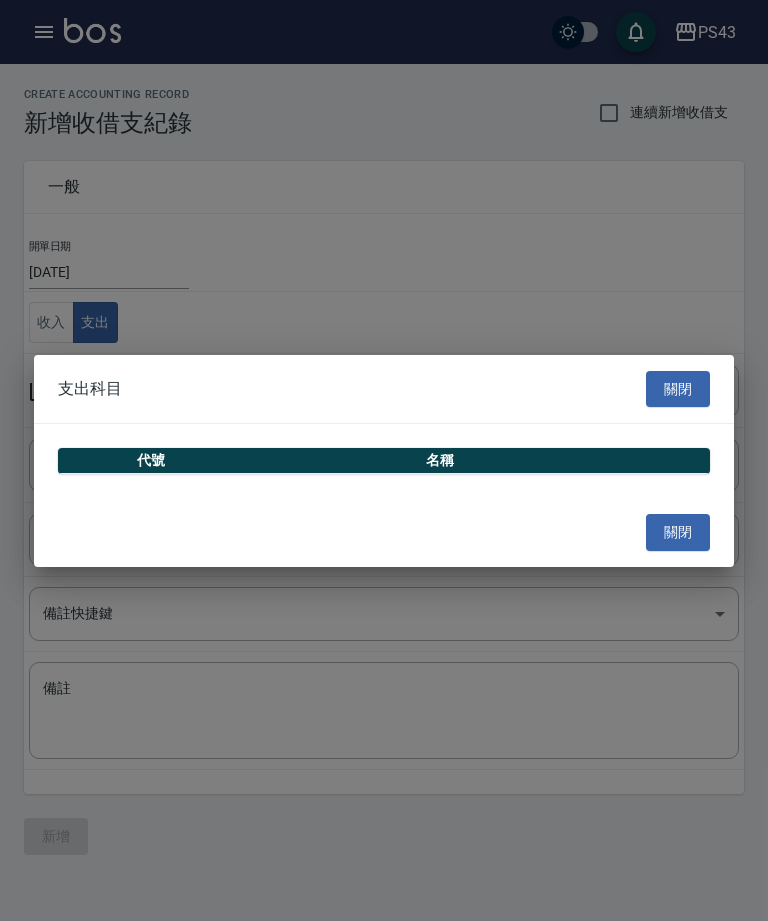 click on "關閉" at bounding box center [678, 532] 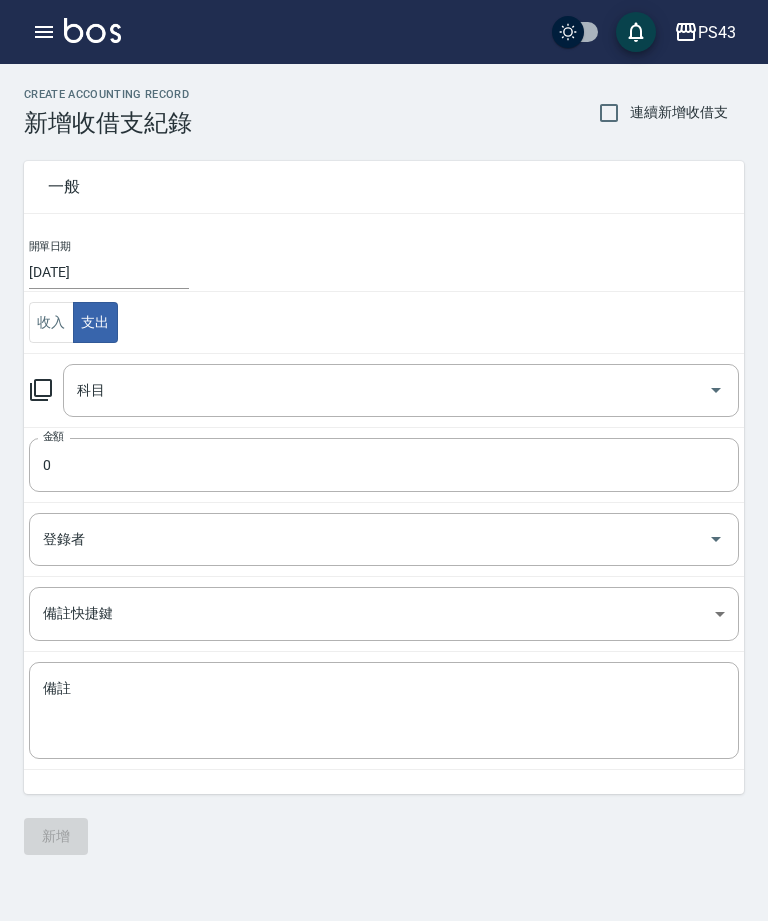 click 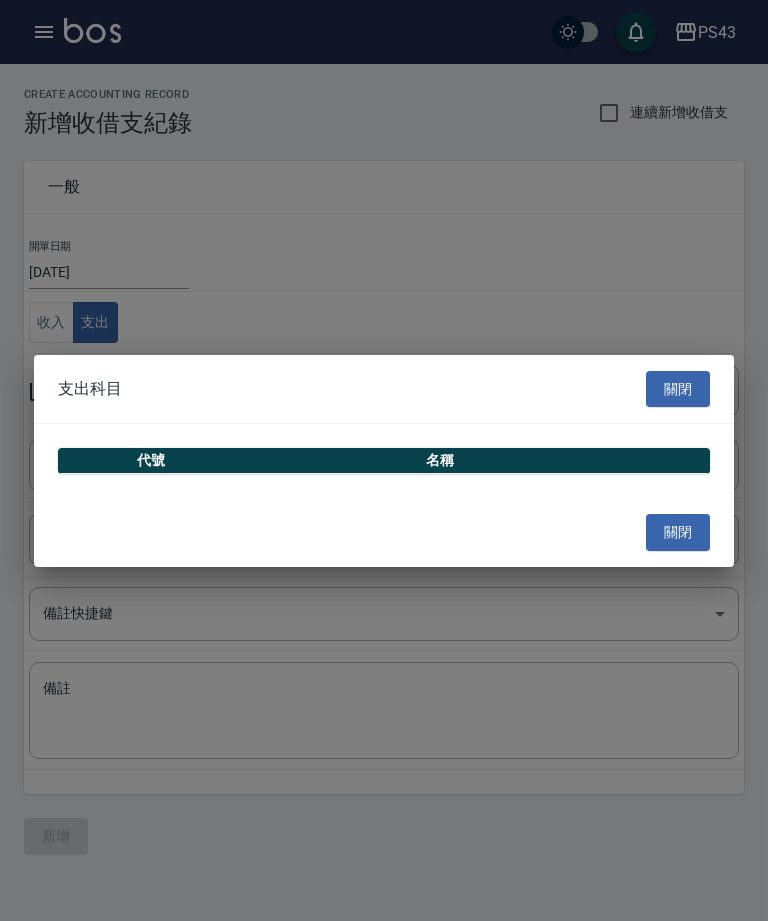 click on "關閉" at bounding box center (678, 389) 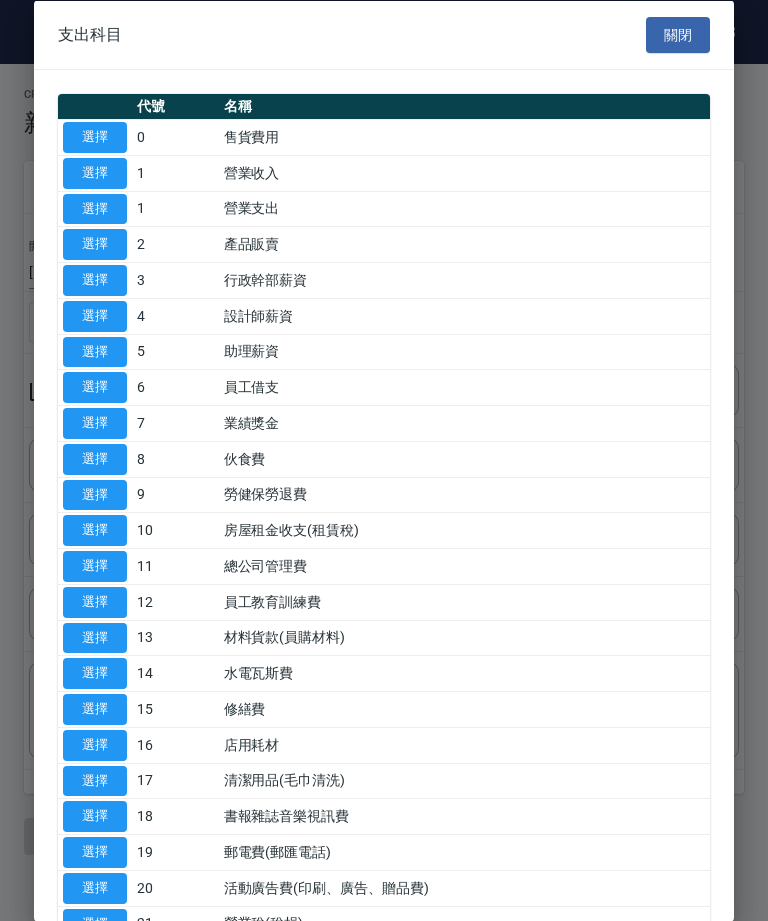 scroll, scrollTop: 0, scrollLeft: 0, axis: both 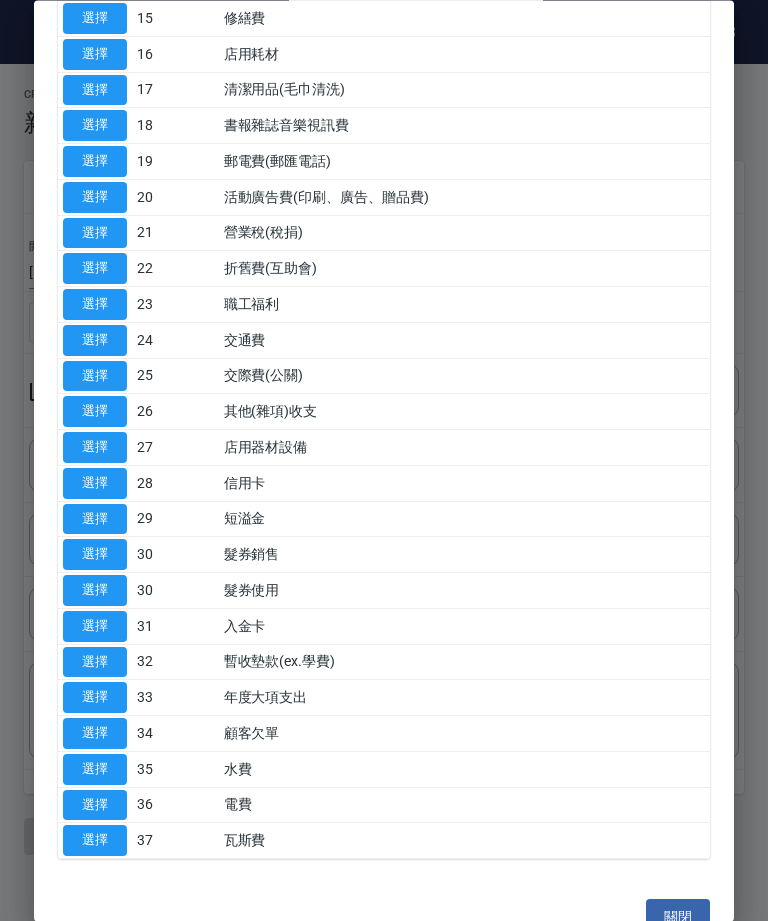 click on "選擇" at bounding box center (95, 591) 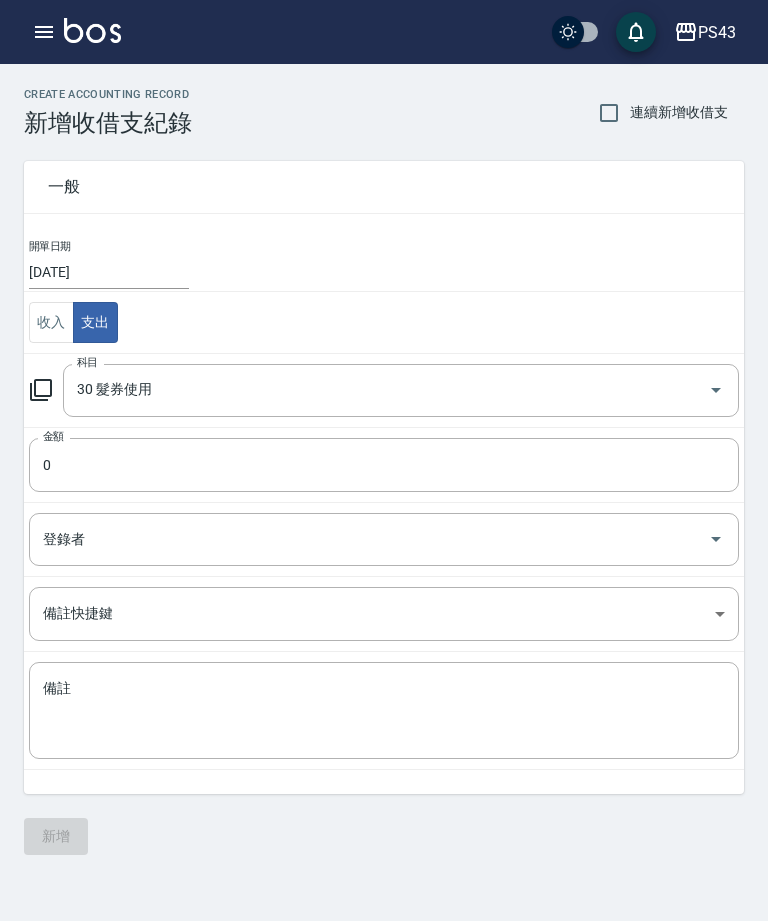 type on "30 髮券使用" 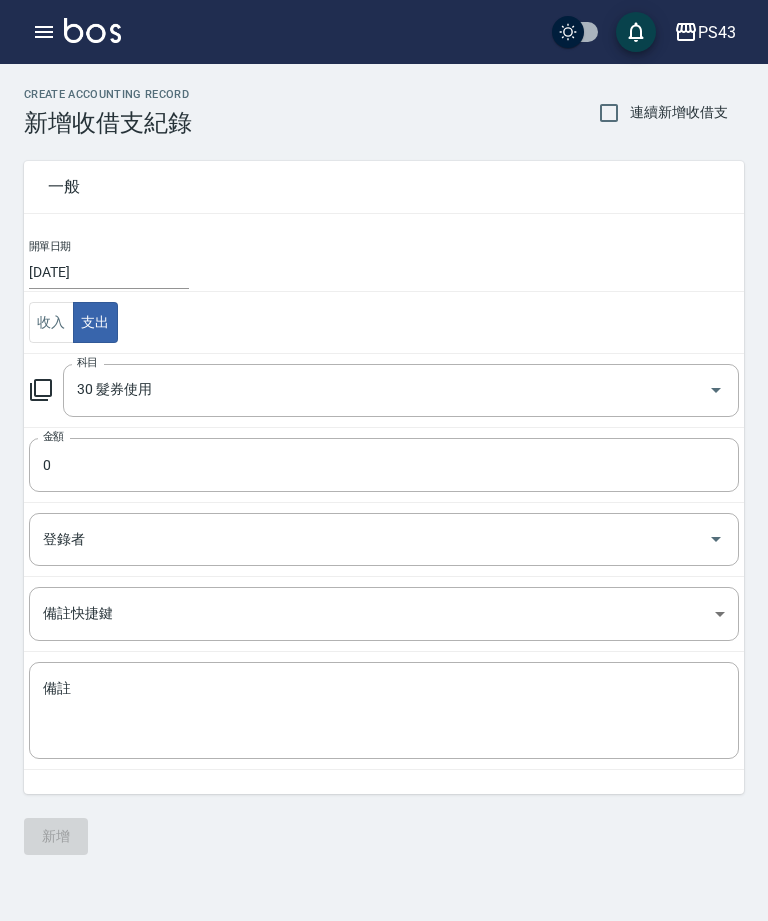 click on "0" at bounding box center [384, 465] 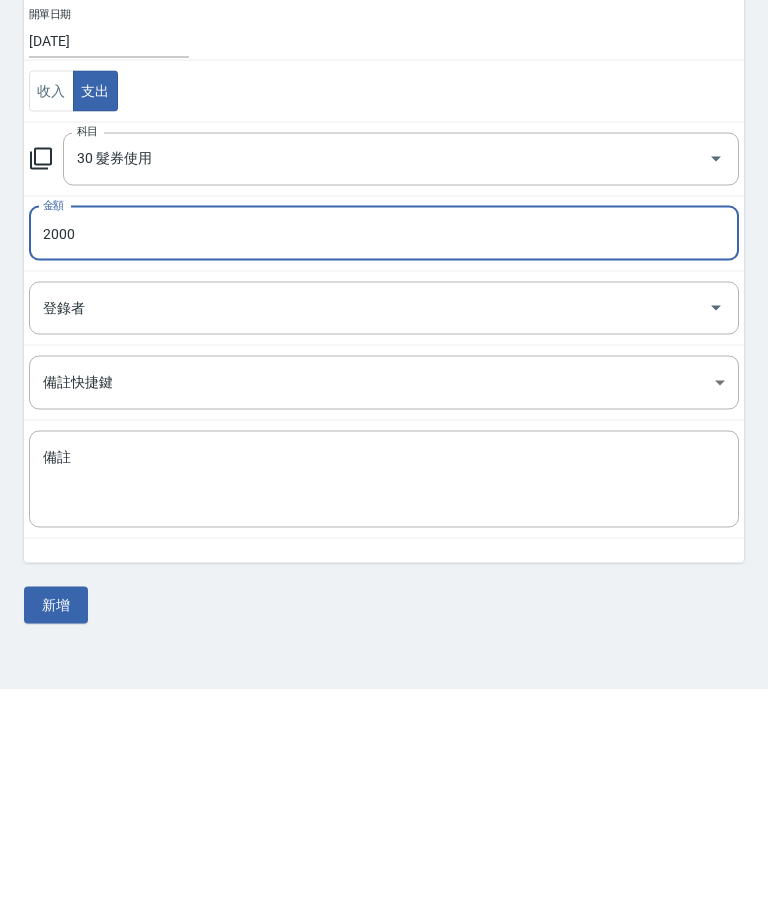 type on "2000" 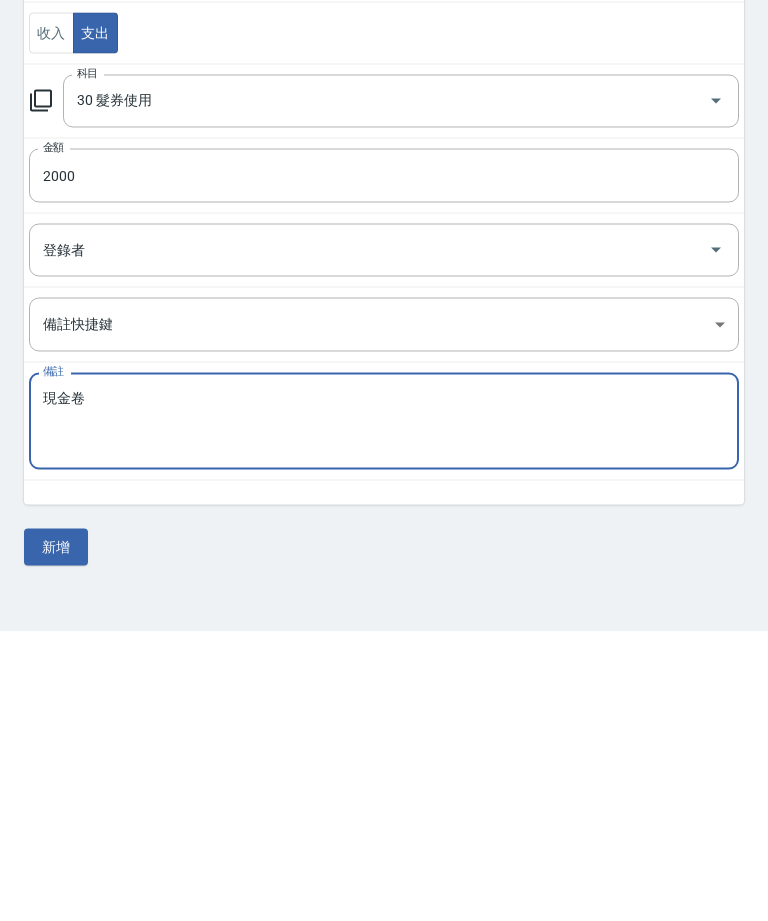 type on "現金卷" 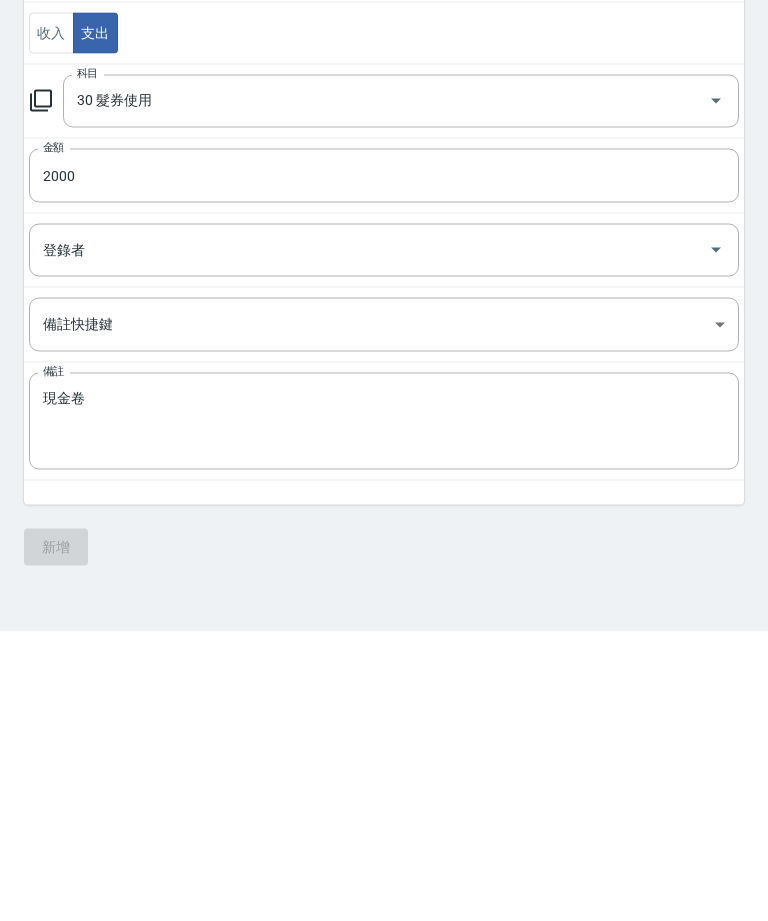 scroll, scrollTop: 64, scrollLeft: 0, axis: vertical 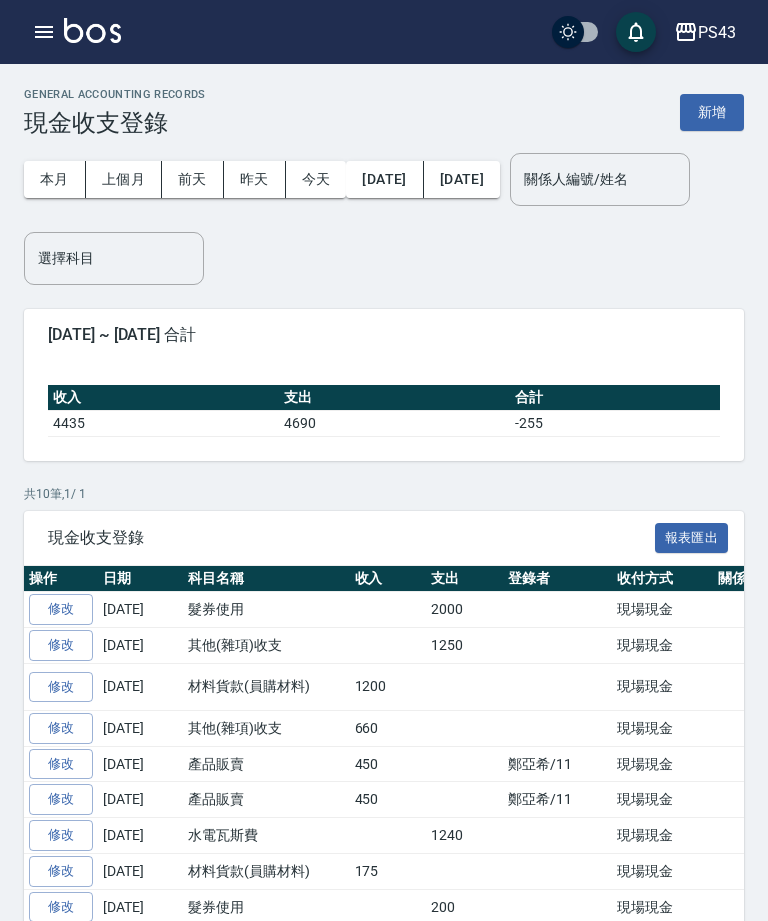 click 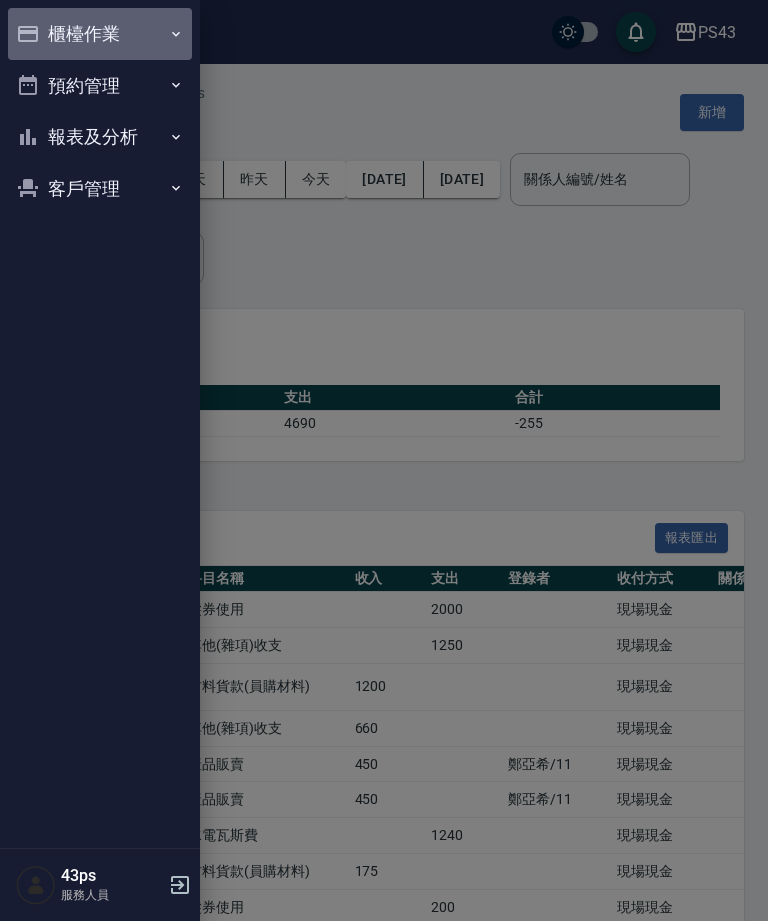 click 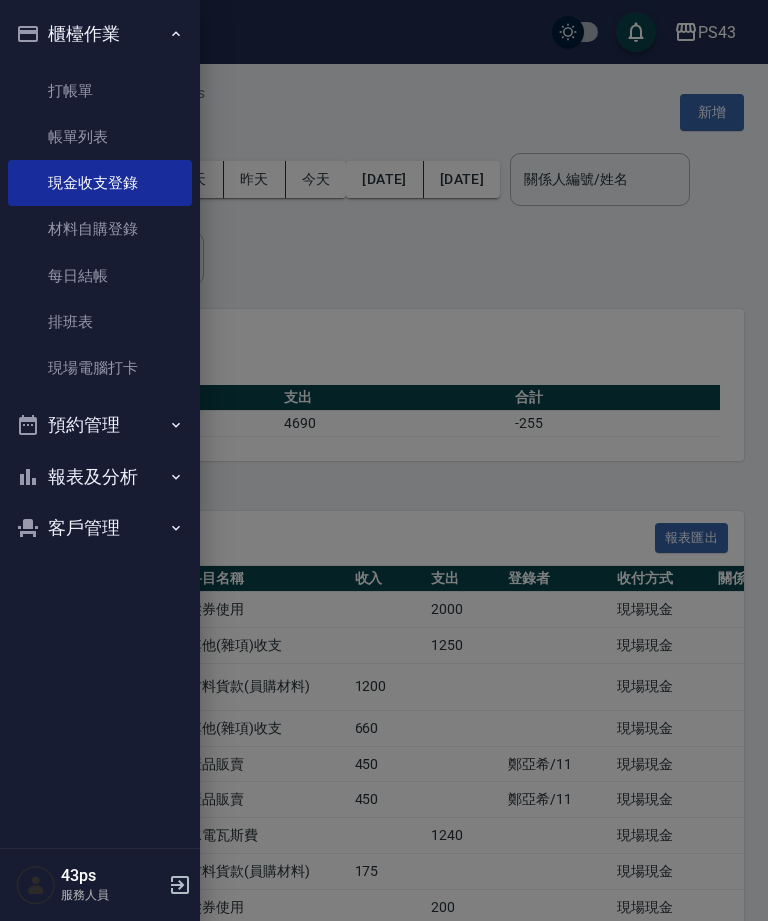 click on "每日結帳" at bounding box center [100, 276] 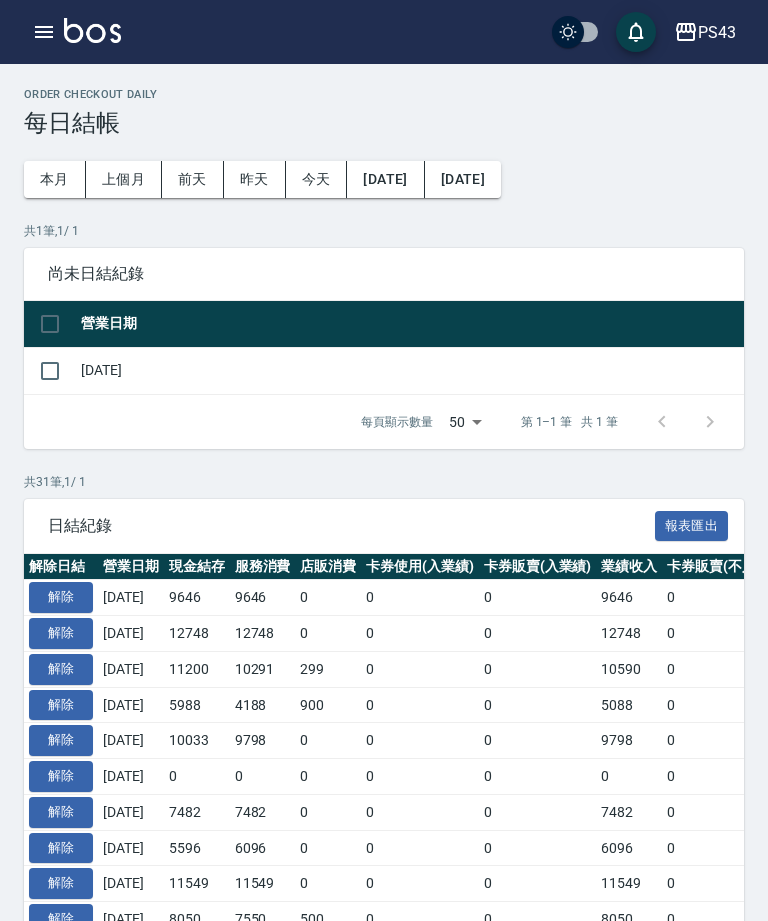 click at bounding box center (50, 371) 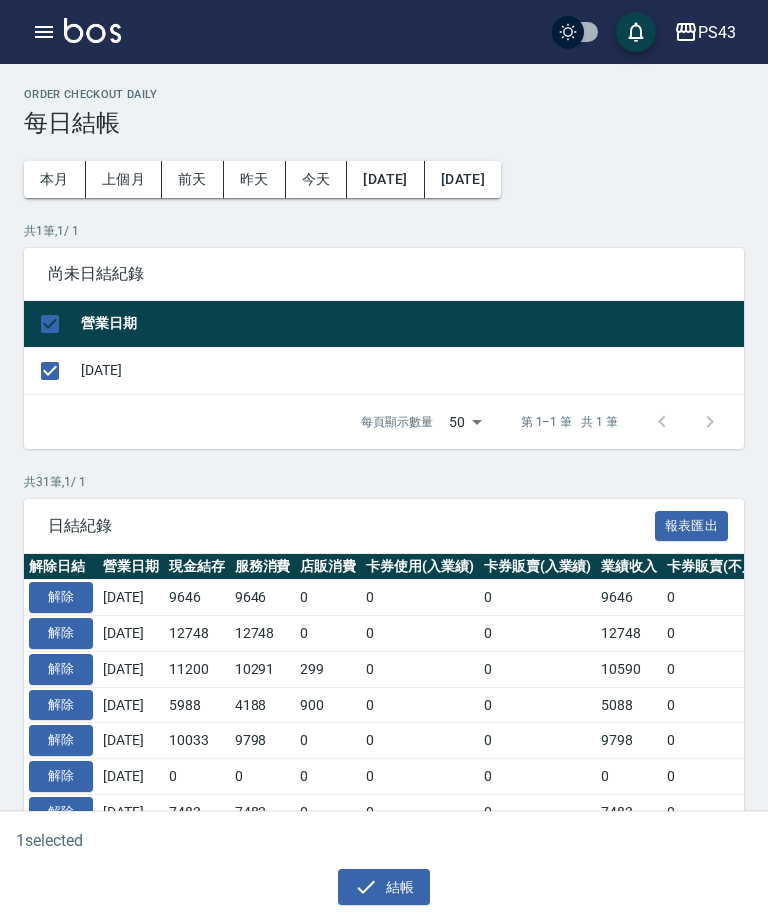 click on "結帳" at bounding box center (384, 887) 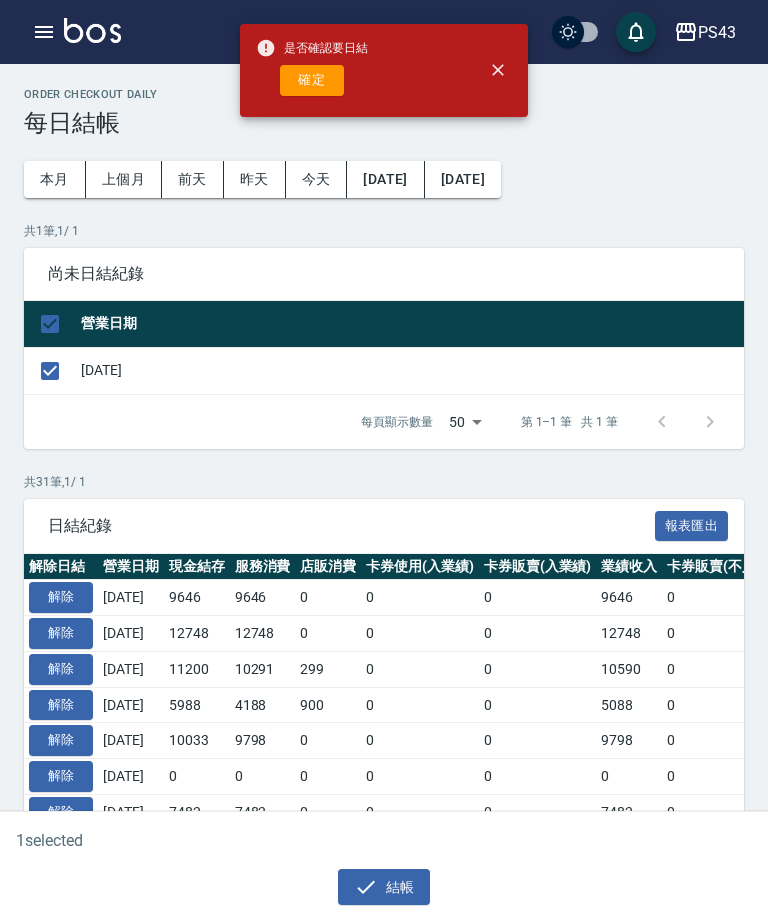 click on "確定" at bounding box center [312, 80] 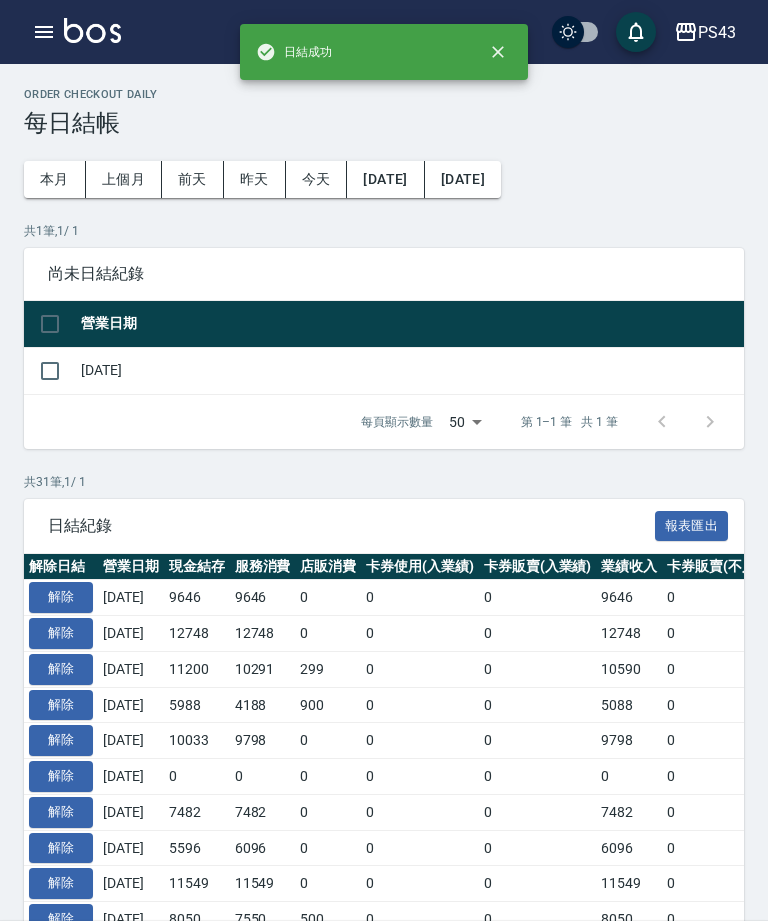 checkbox on "false" 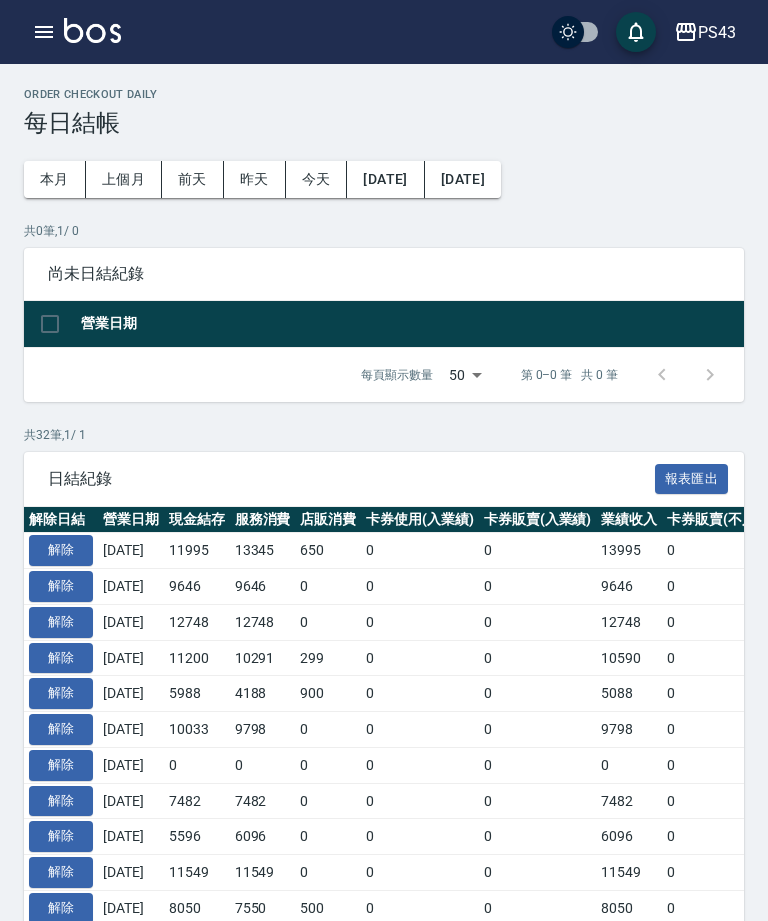 scroll, scrollTop: 0, scrollLeft: 0, axis: both 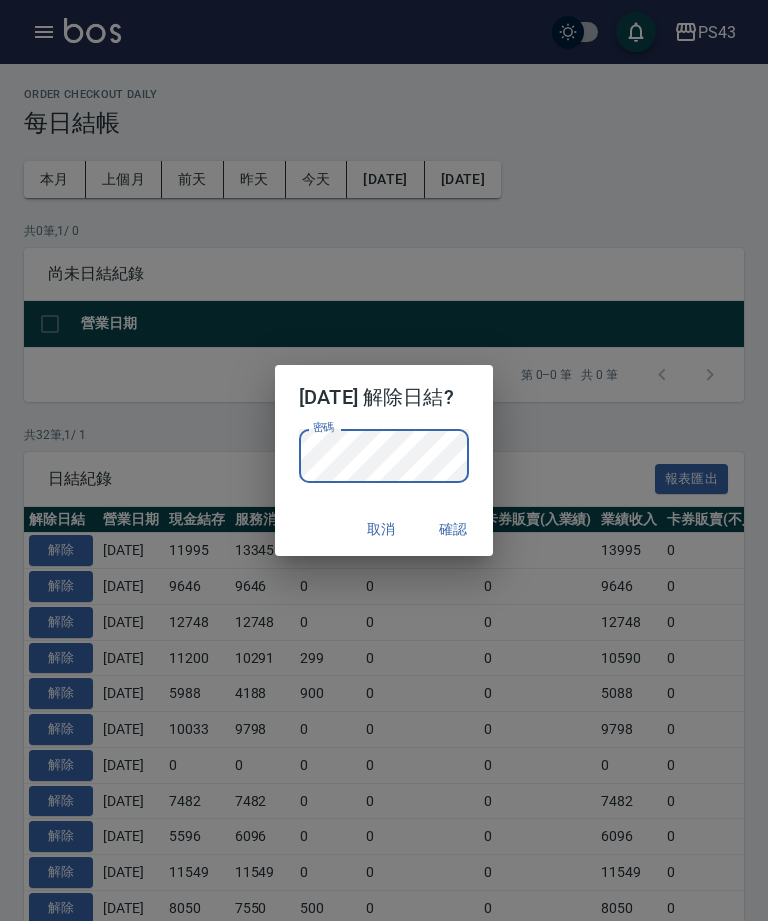 click on "確認" at bounding box center [453, 529] 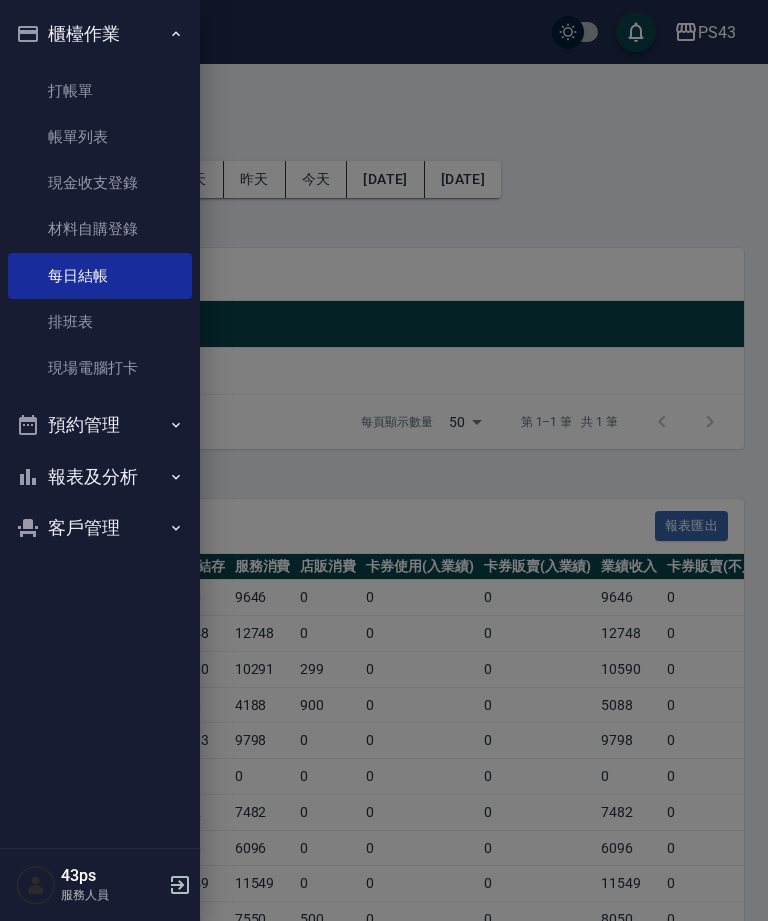 scroll, scrollTop: 0, scrollLeft: 0, axis: both 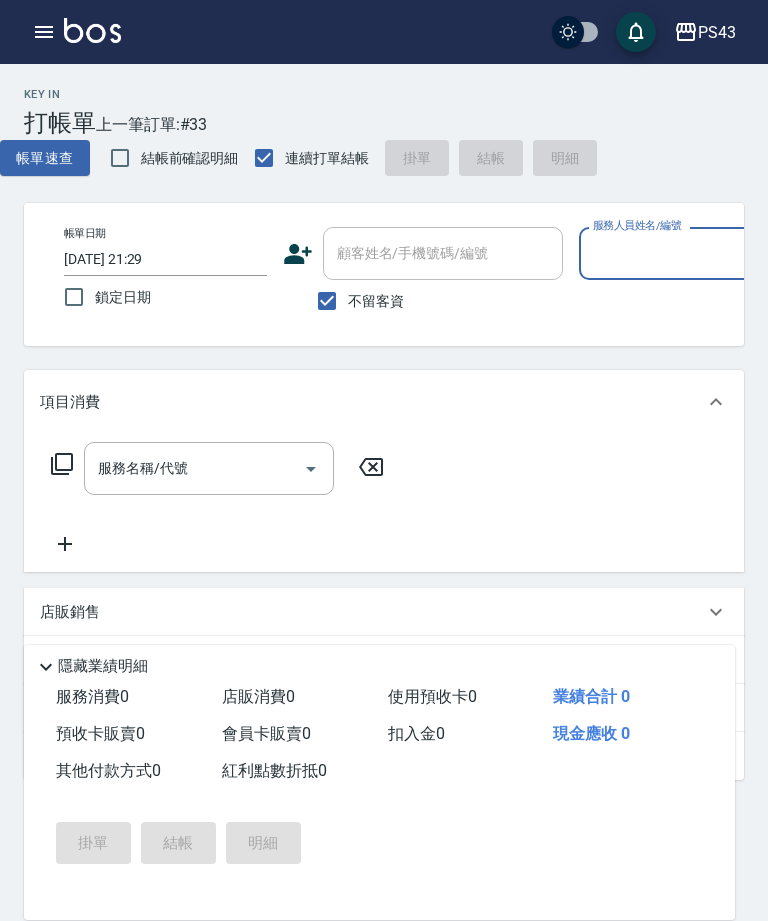click on "服務人員姓名/編號" at bounding box center [680, 253] 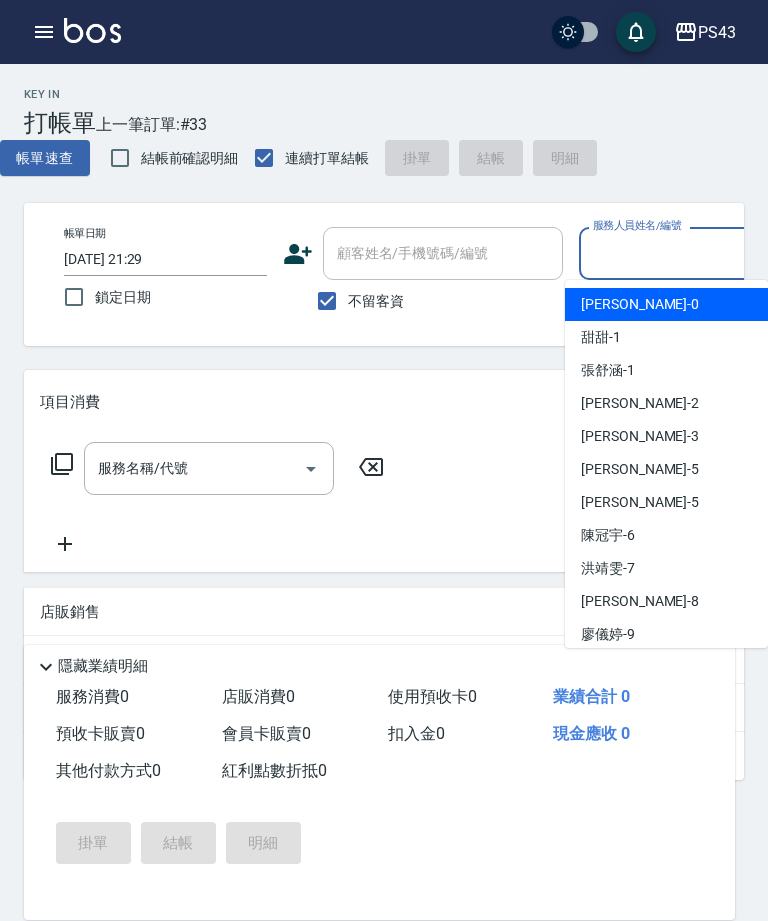 click on "陳冠宇 -6" at bounding box center (666, 535) 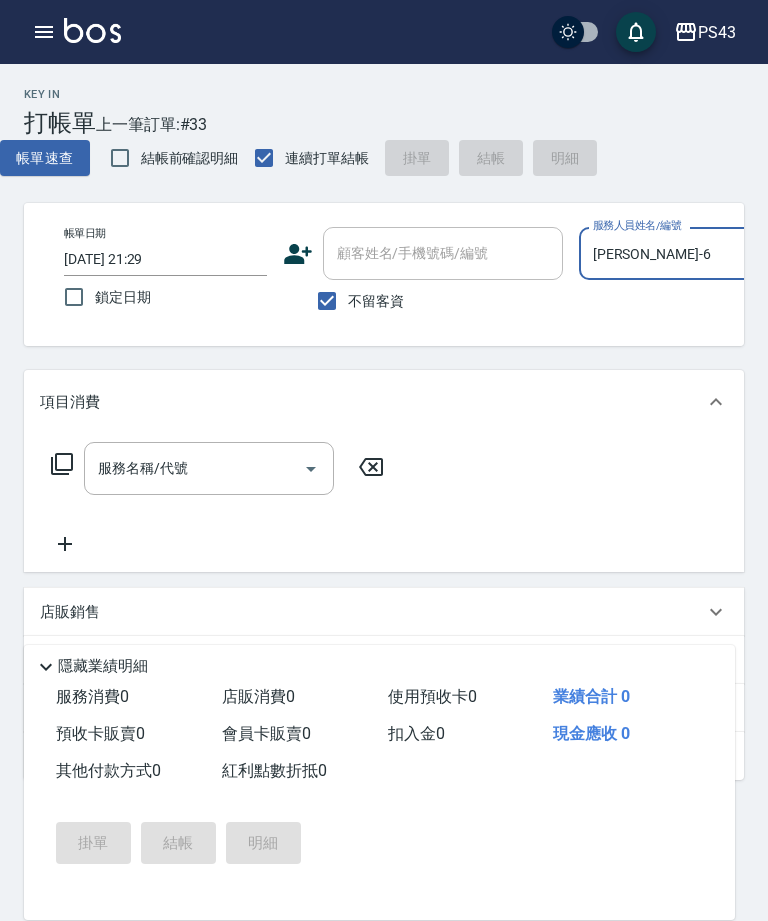 type on "陳冠宇-6" 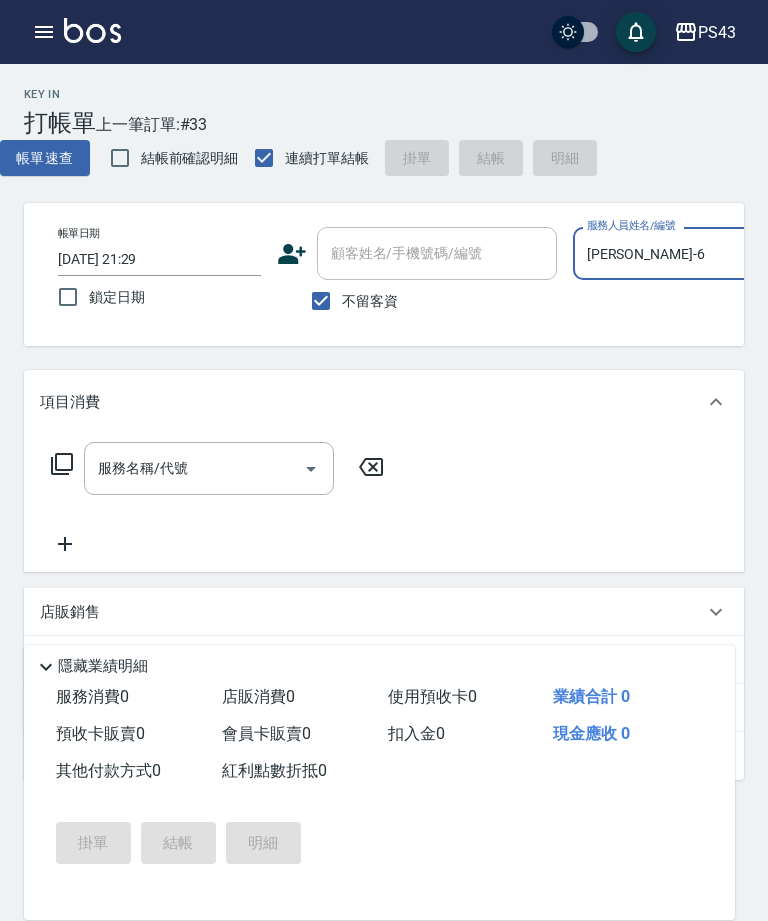 scroll, scrollTop: 0, scrollLeft: -2, axis: horizontal 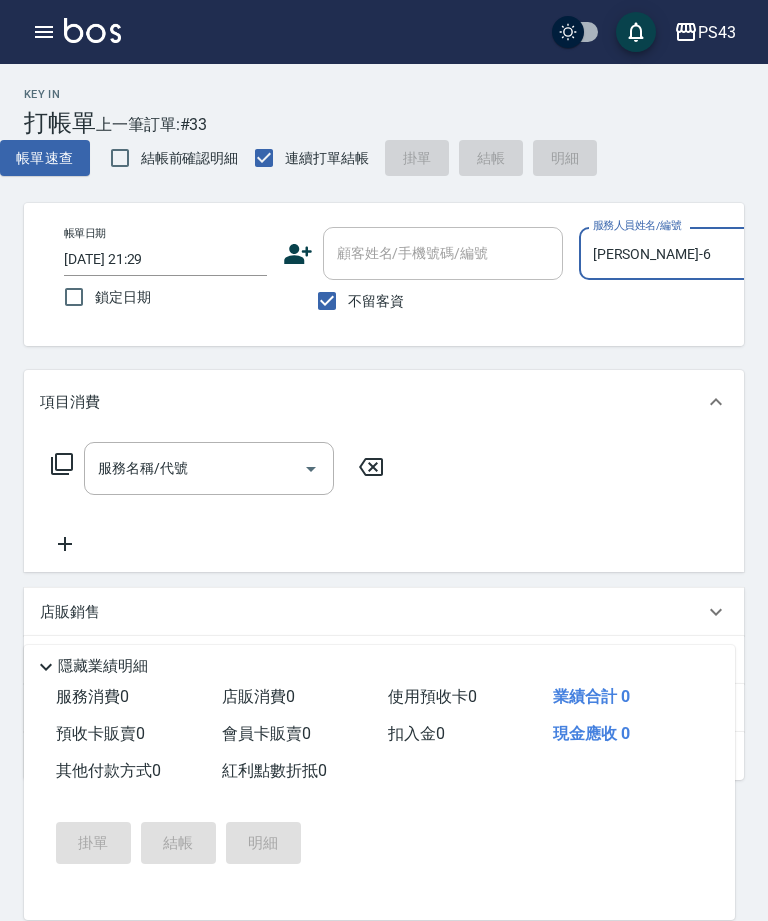 click on "服務名稱/代號" at bounding box center [194, 468] 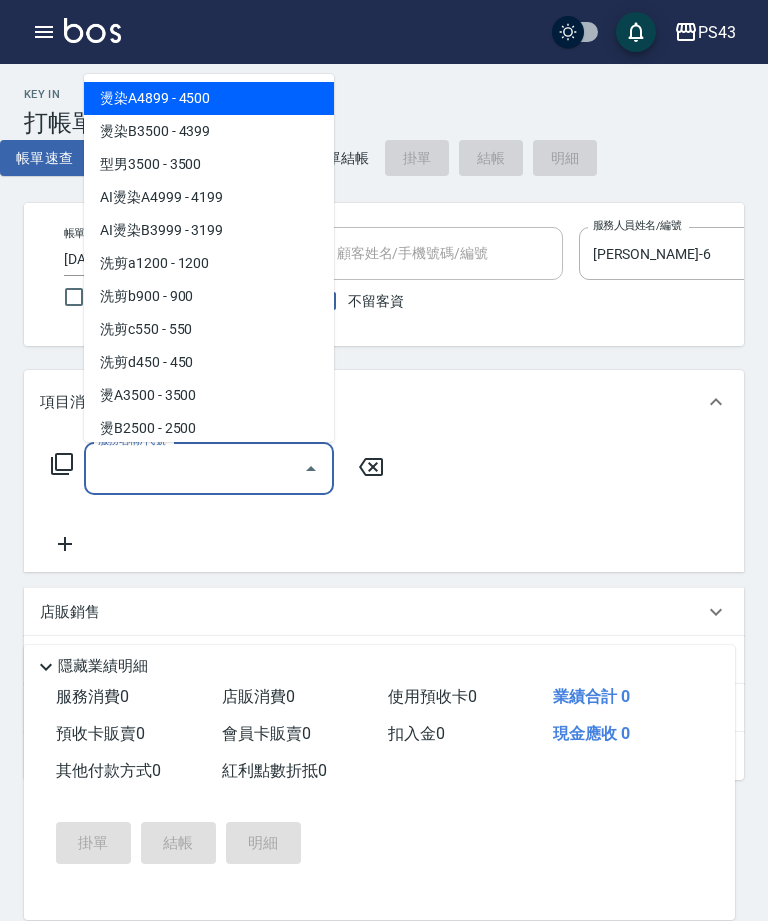 scroll, scrollTop: 0, scrollLeft: 0, axis: both 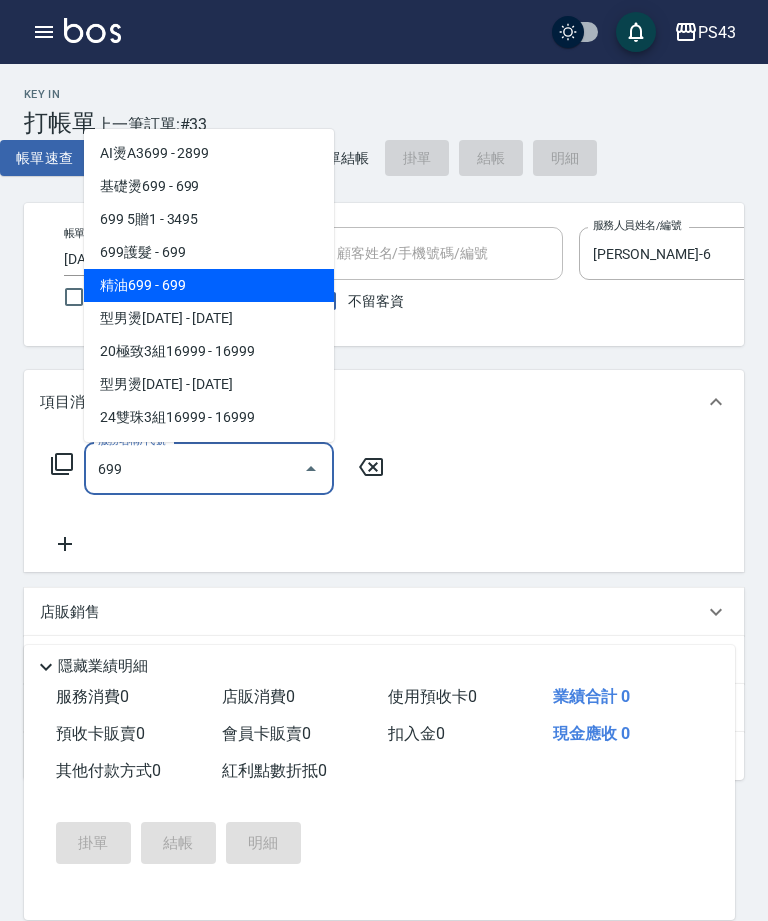 click on "精油699 - 699" at bounding box center [209, 285] 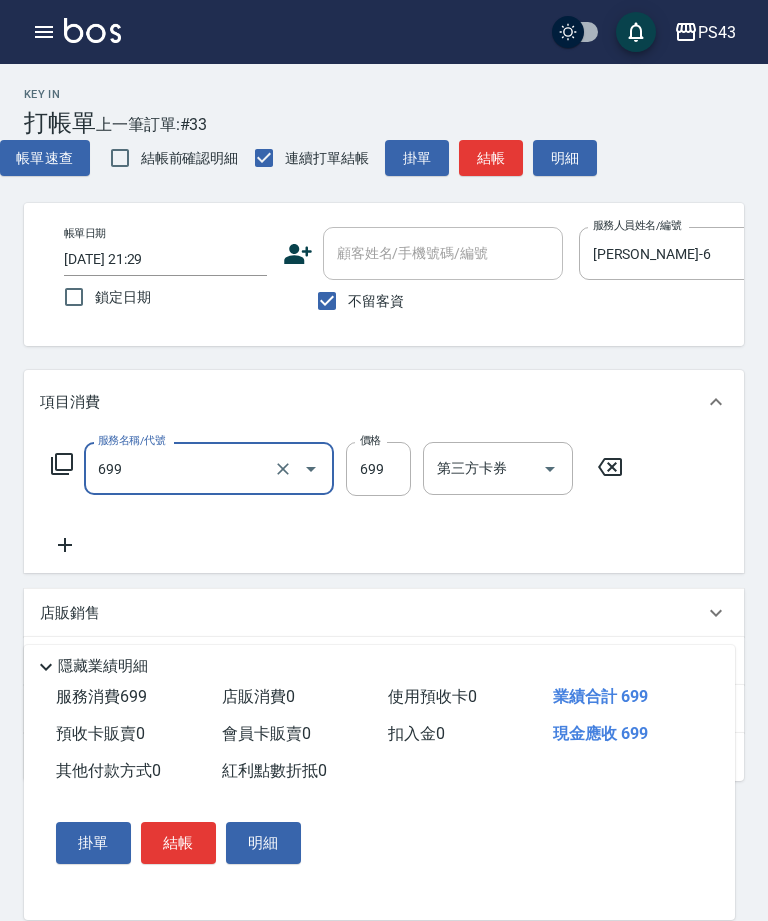 type on "精油699(669)" 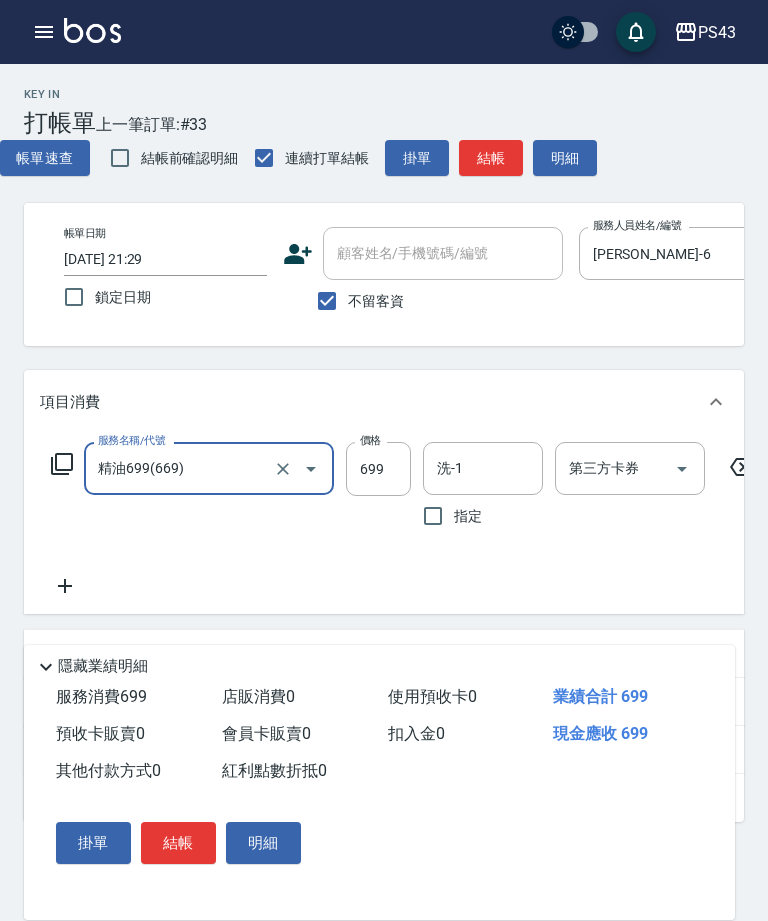 click on "699" at bounding box center (378, 469) 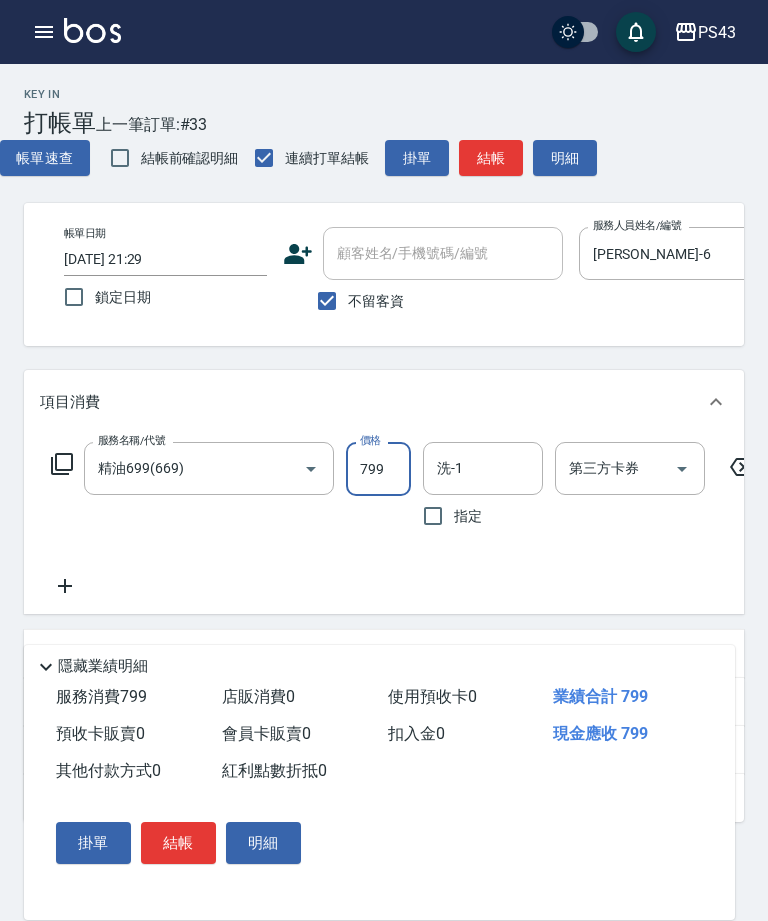 type on "799" 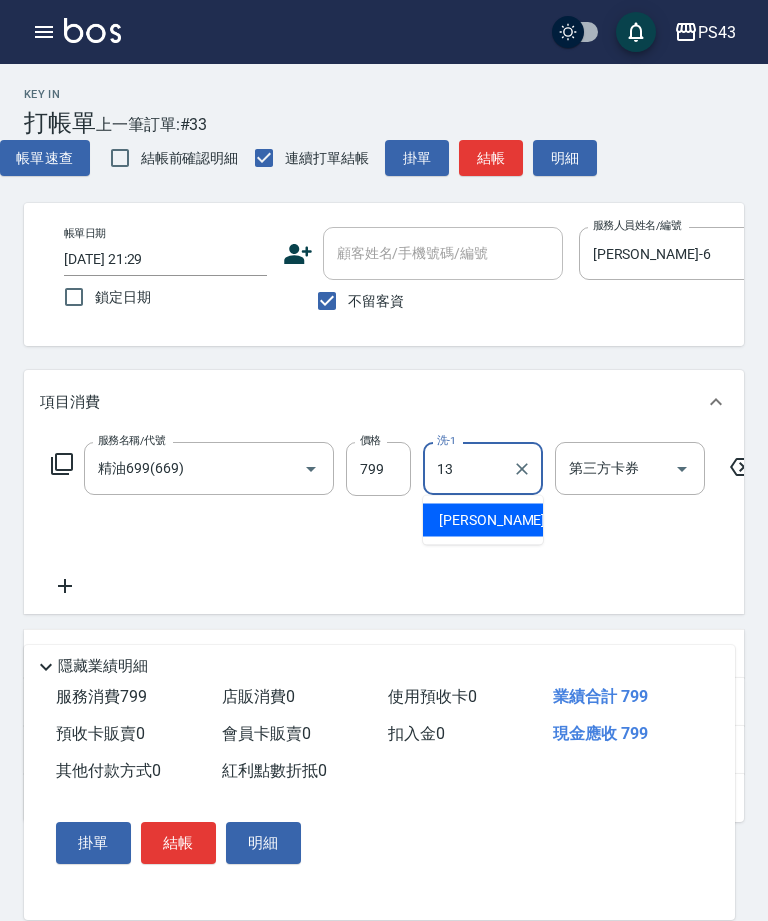click on "李怡芳 -13" at bounding box center (483, 520) 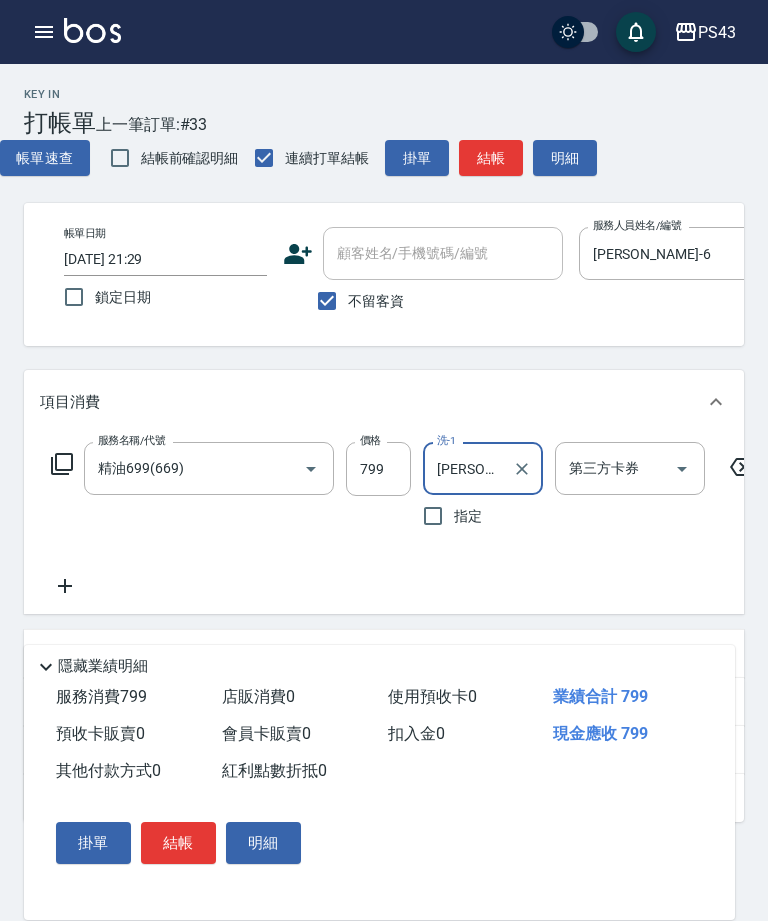 click on "第三方卡券 第三方卡券" at bounding box center [630, 468] 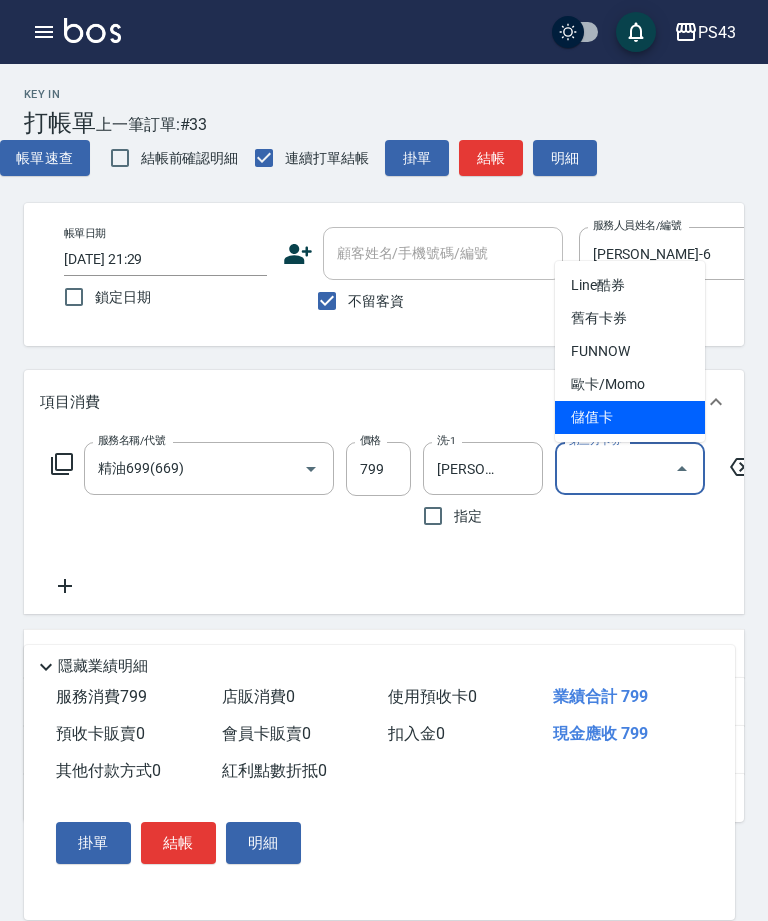 click on "儲值卡" at bounding box center (630, 417) 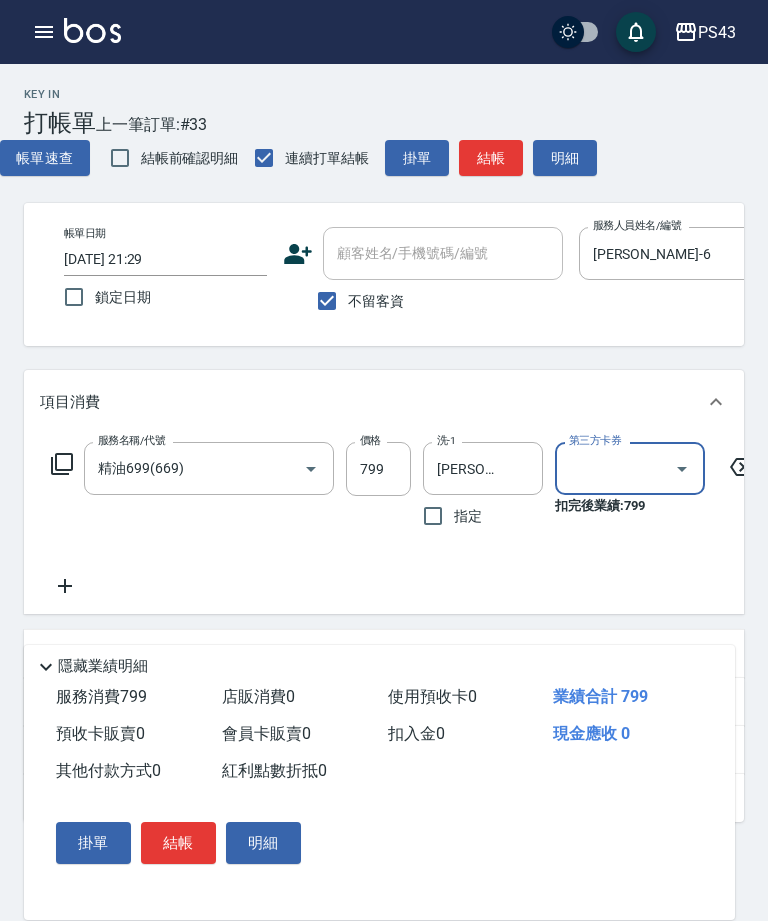 type on "儲值卡" 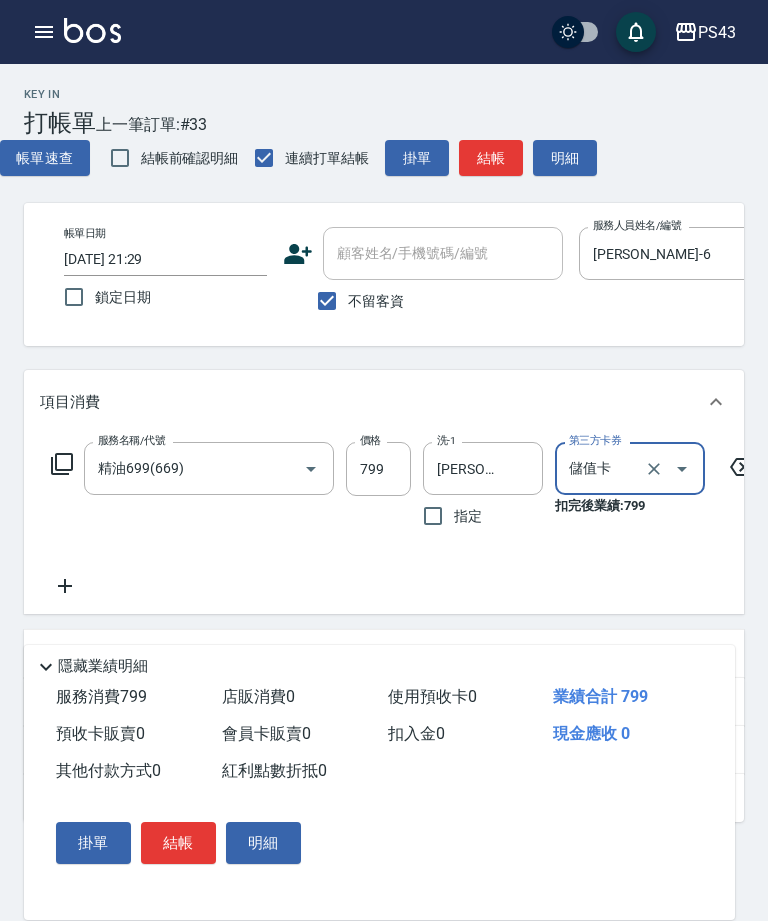 scroll, scrollTop: 0, scrollLeft: 0, axis: both 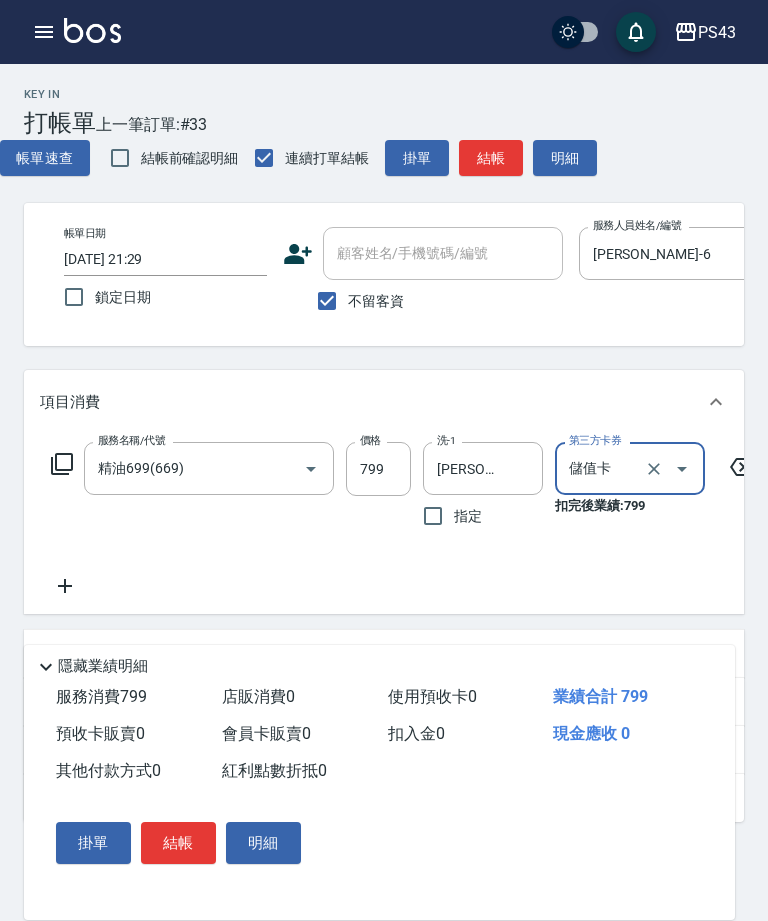 click on "服務名稱/代號 精油699(669) 服務名稱/代號 價格 799 價格 洗-1 李怡芳-13 洗-1 指定 第三方卡券 儲值卡 第三方卡券 扣完後業績: 799" at bounding box center [403, 520] 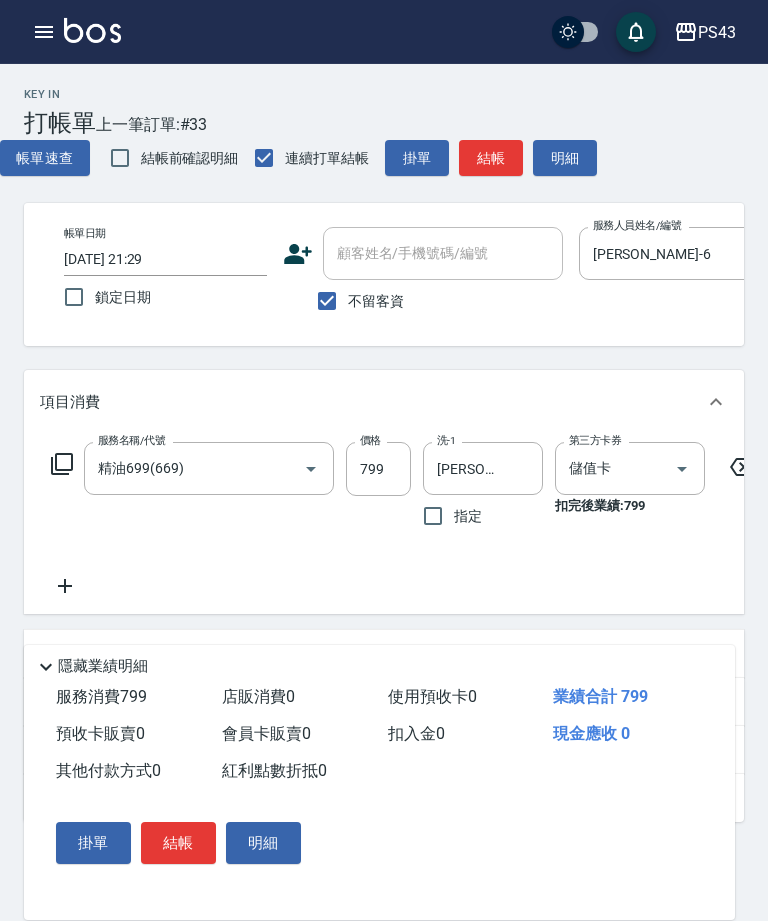 scroll, scrollTop: 9, scrollLeft: 0, axis: vertical 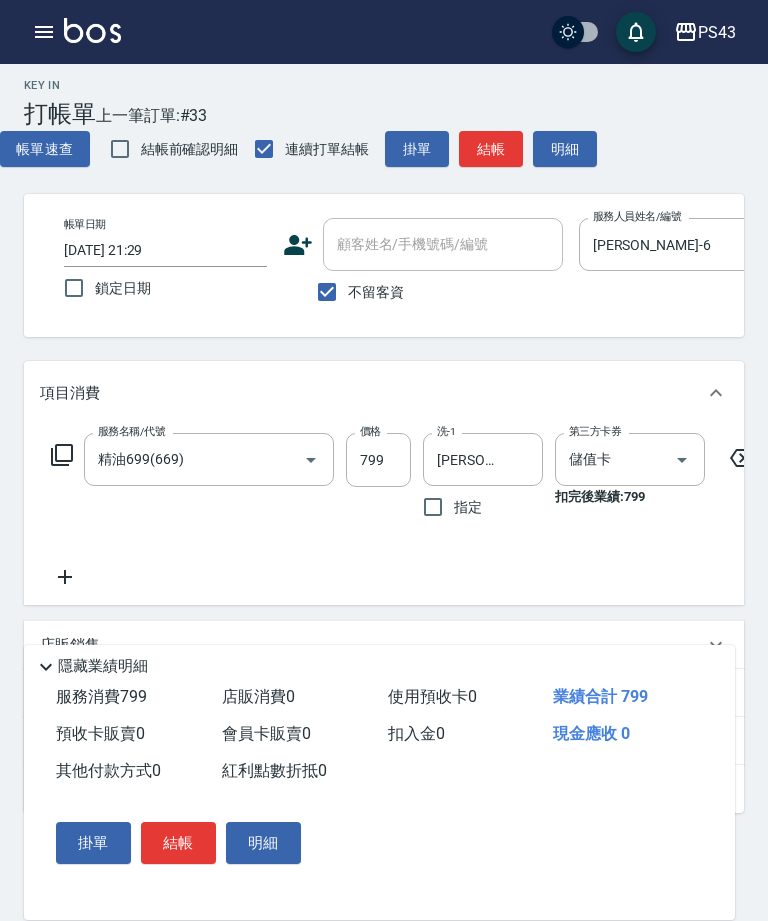 click on "結帳" at bounding box center (491, 149) 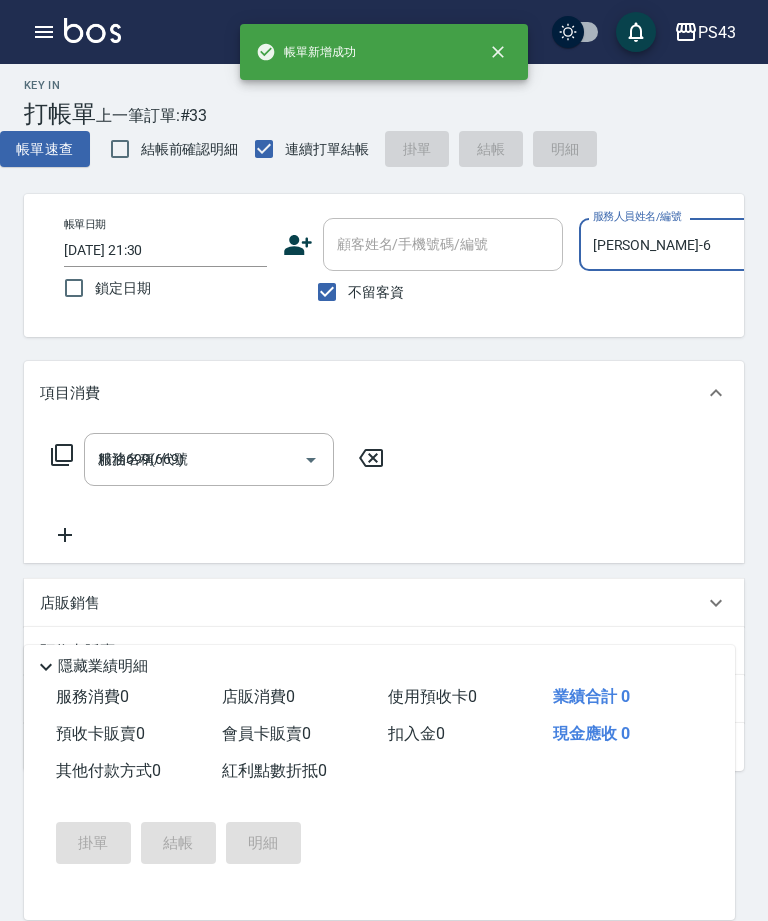 type on "2025/07/13 21:30" 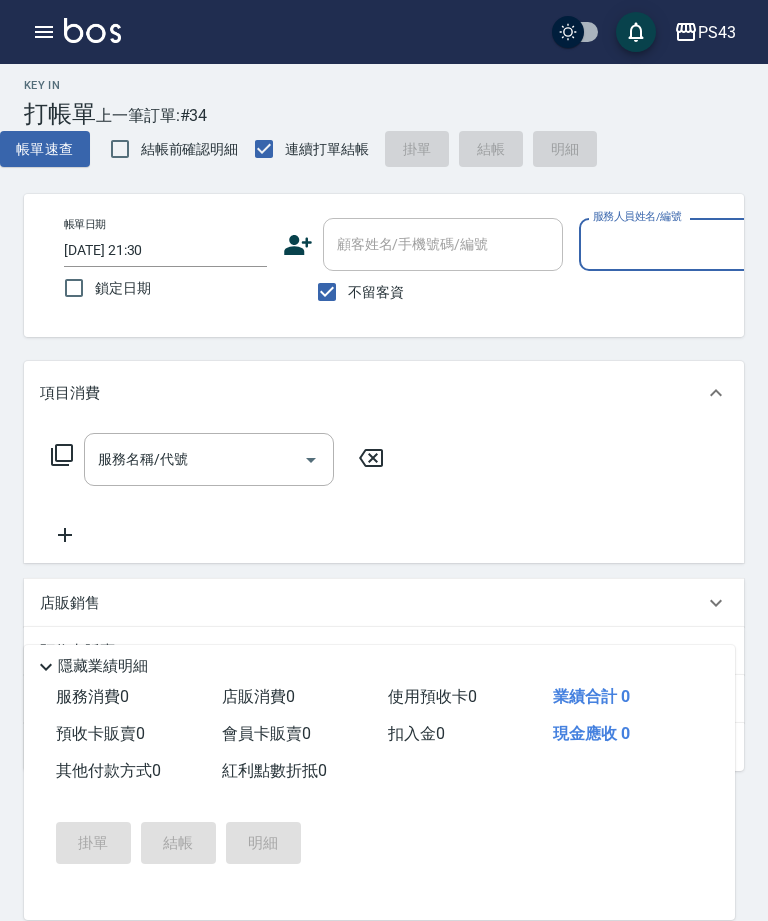 click 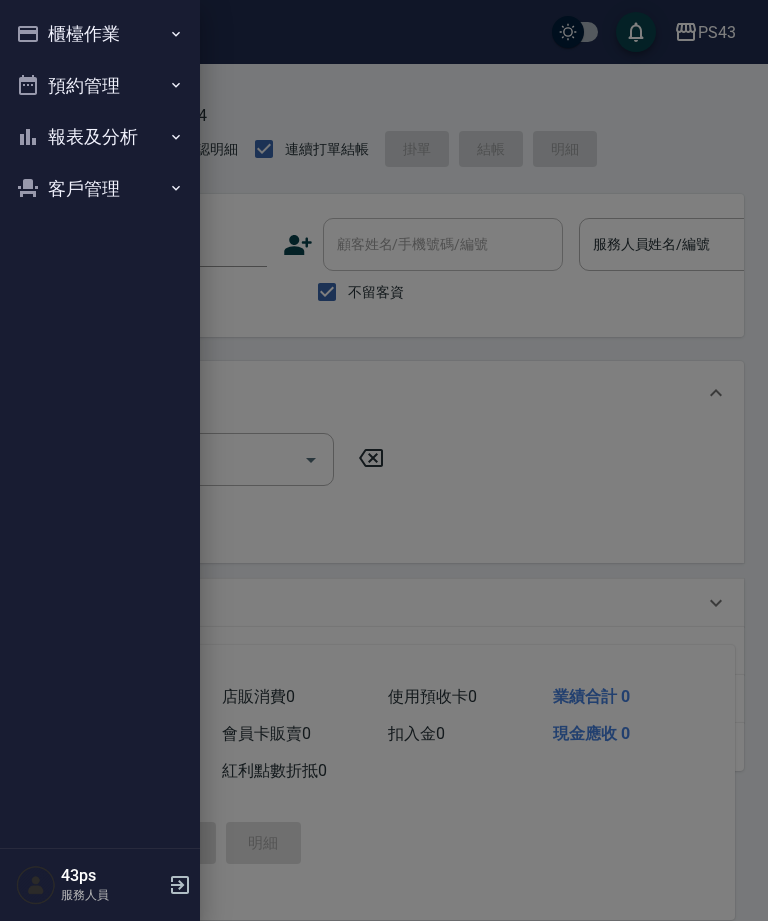 click on "櫃檯作業" at bounding box center (100, 34) 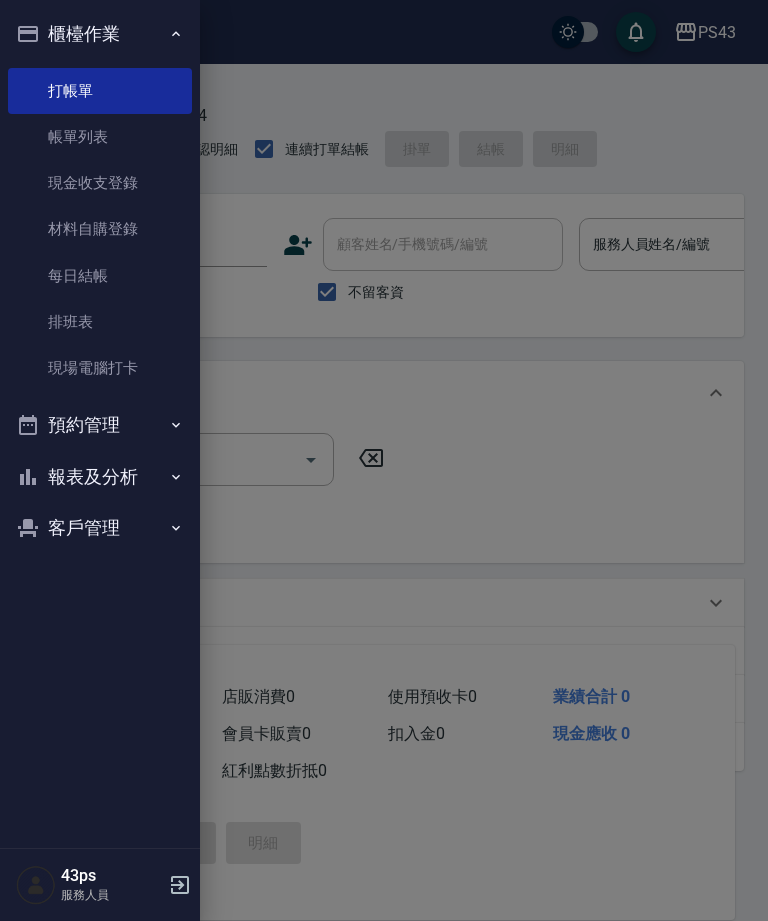 click on "每日結帳" at bounding box center [100, 276] 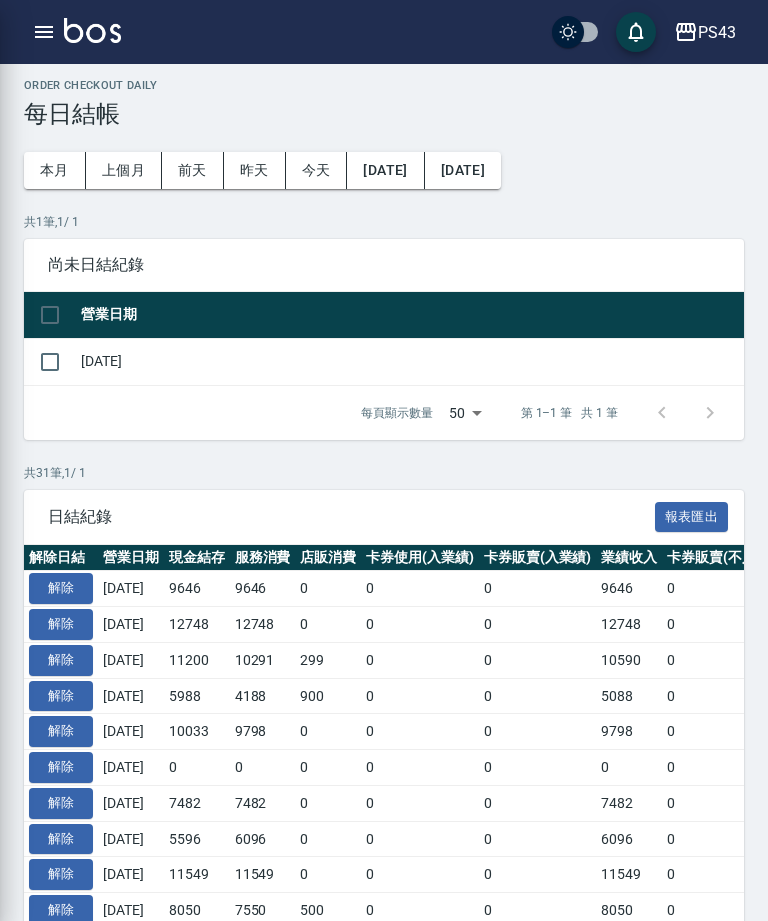 scroll, scrollTop: 0, scrollLeft: 0, axis: both 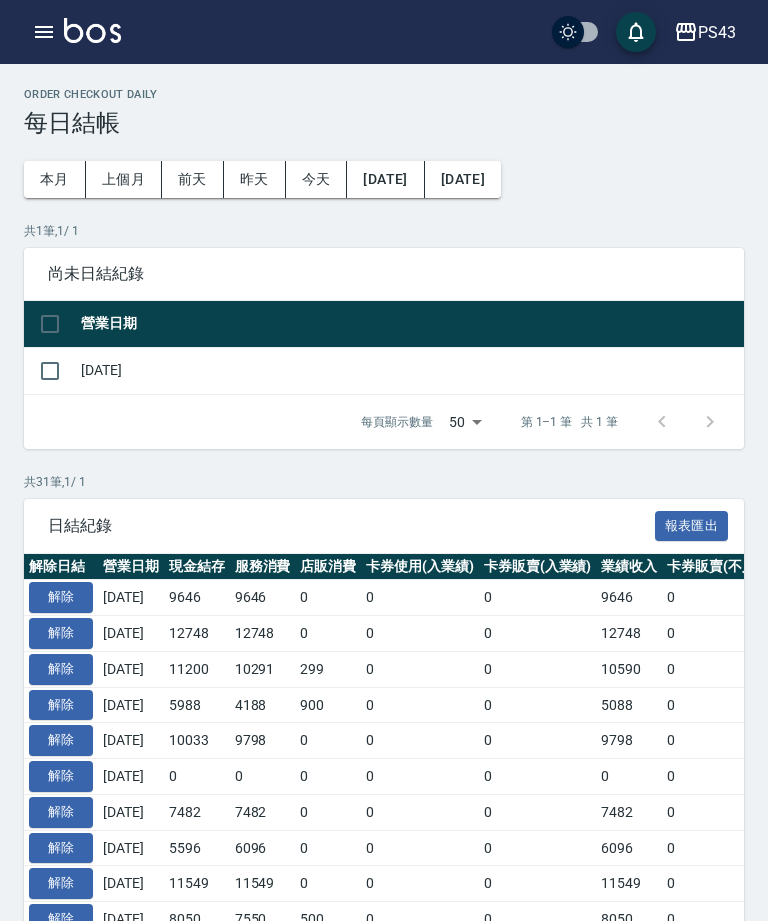 click at bounding box center (50, 371) 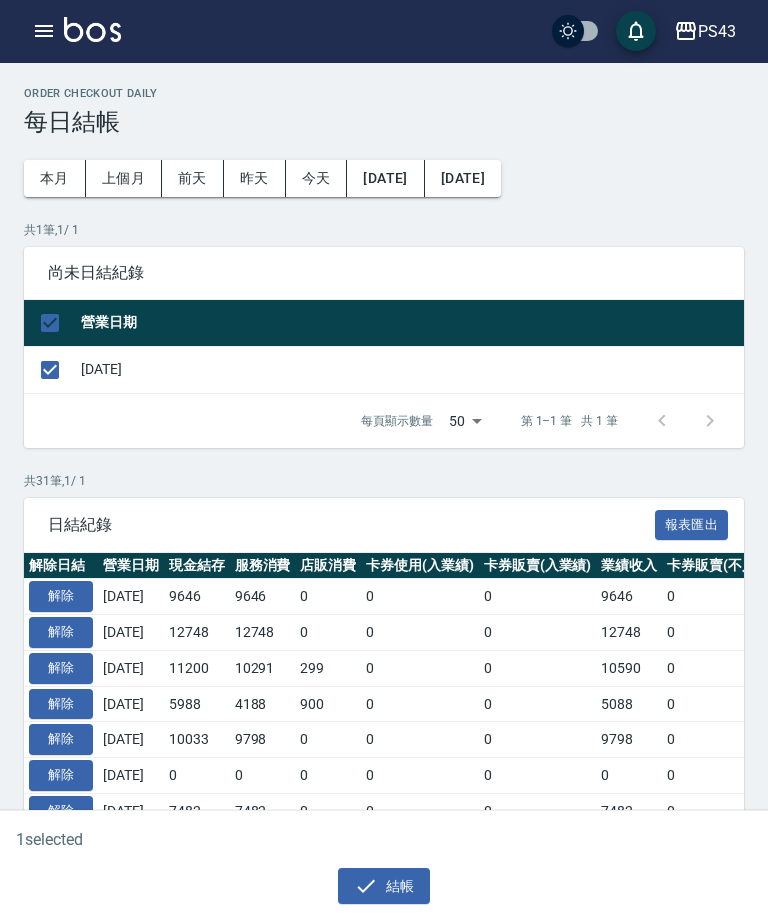 scroll, scrollTop: 4, scrollLeft: 0, axis: vertical 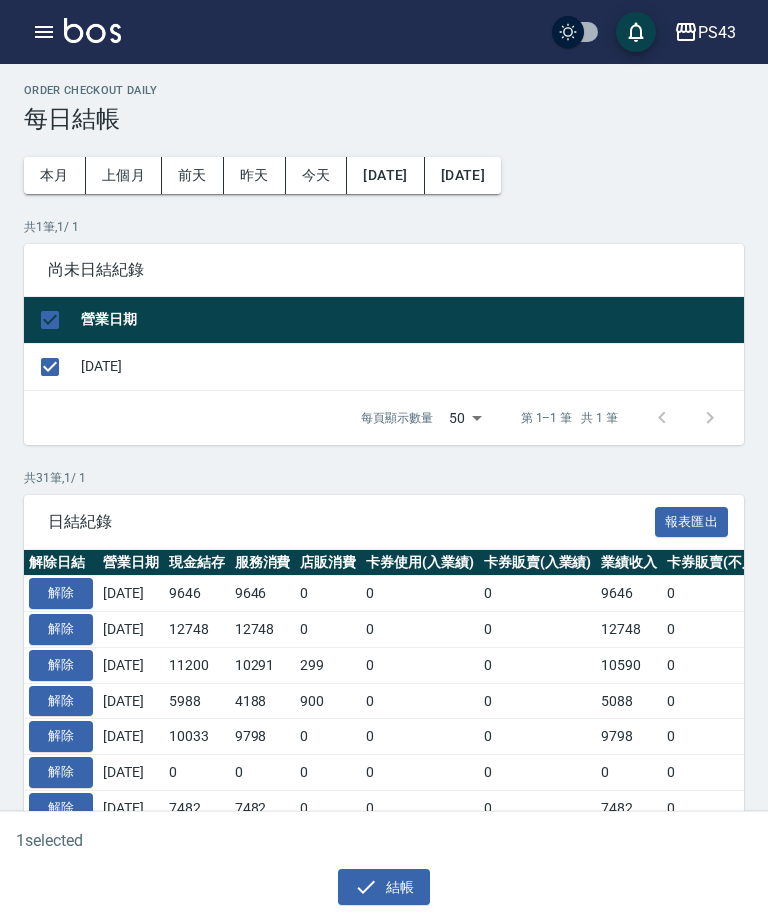 click on "結帳" at bounding box center (384, 887) 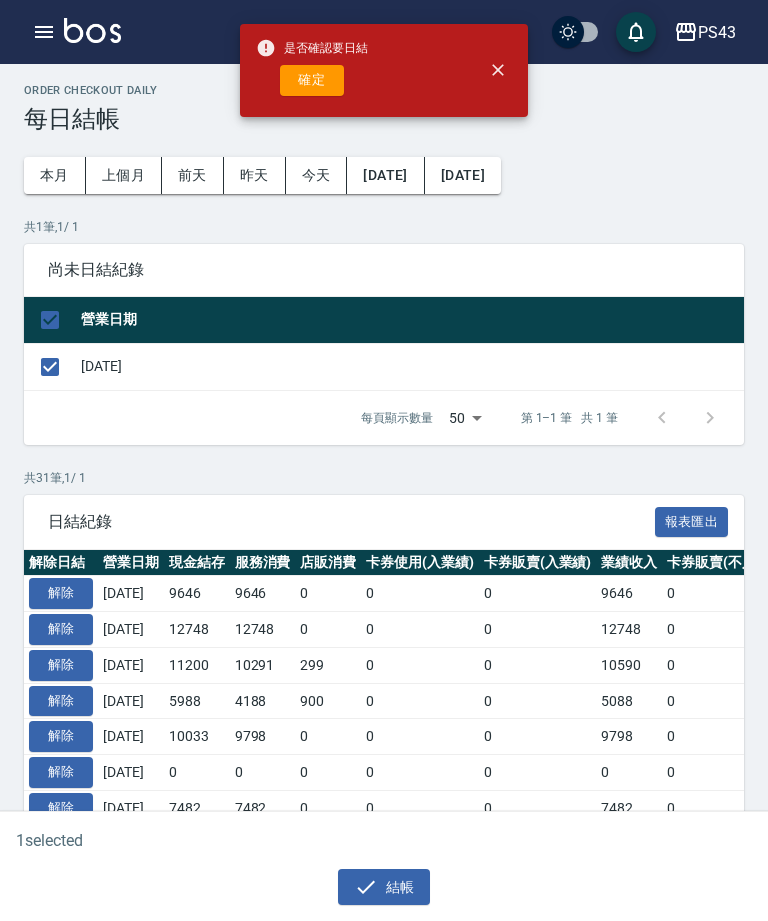 click on "確定" at bounding box center (312, 80) 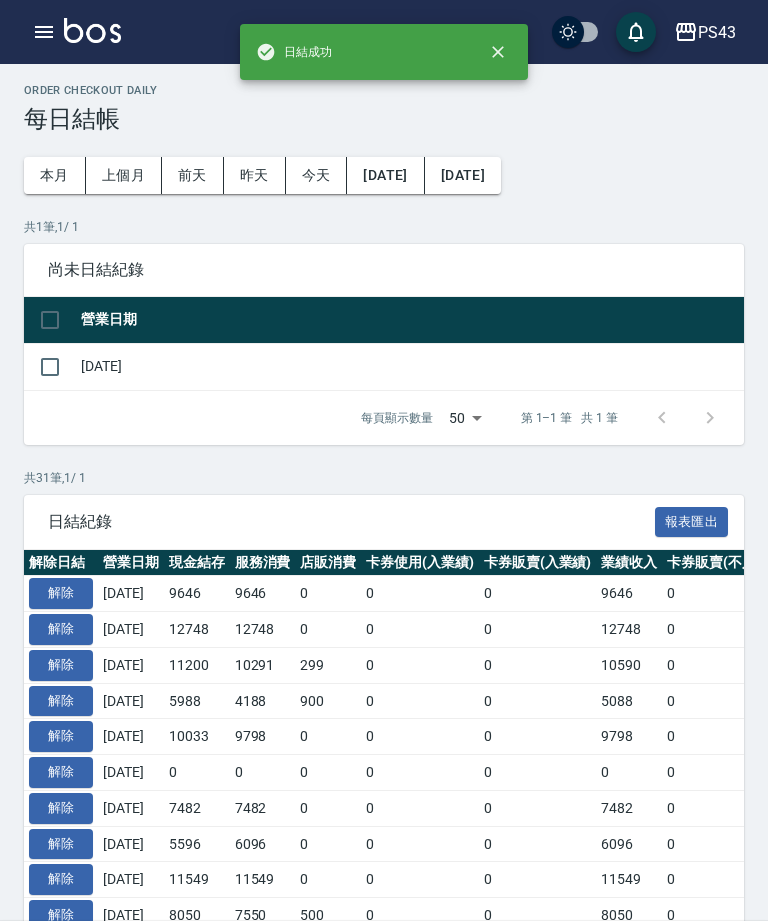 checkbox on "false" 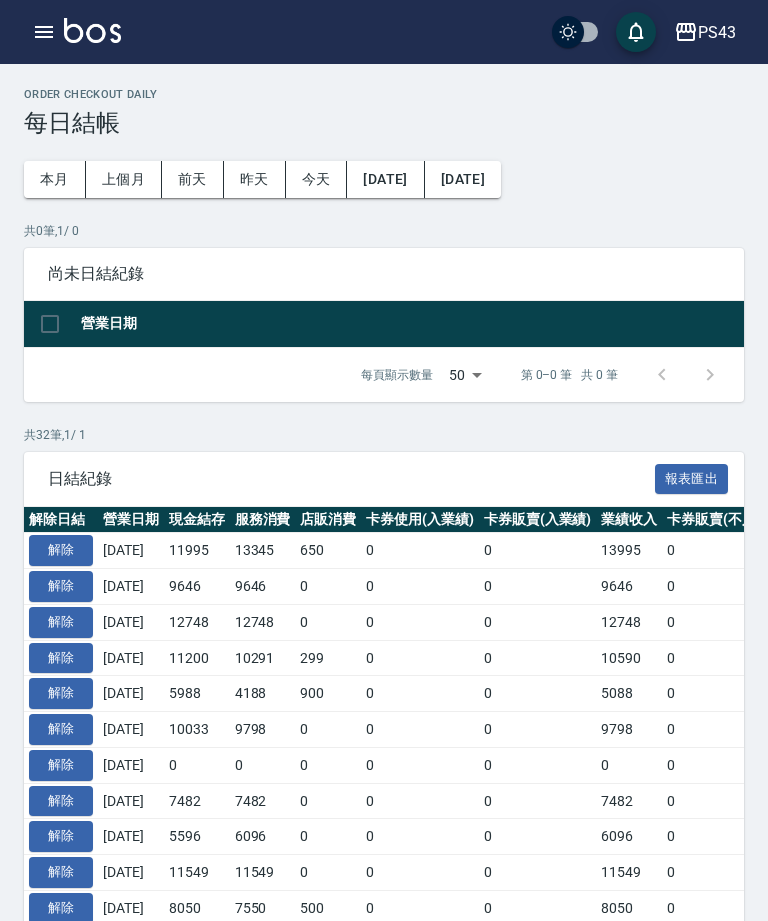 scroll, scrollTop: 4, scrollLeft: 0, axis: vertical 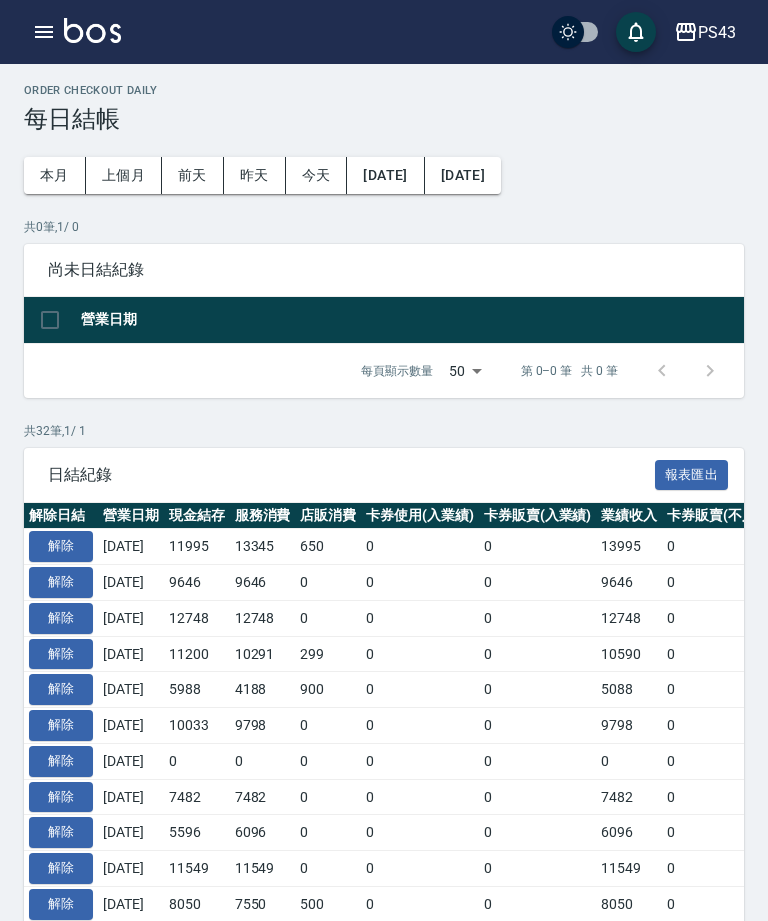click at bounding box center (44, 32) 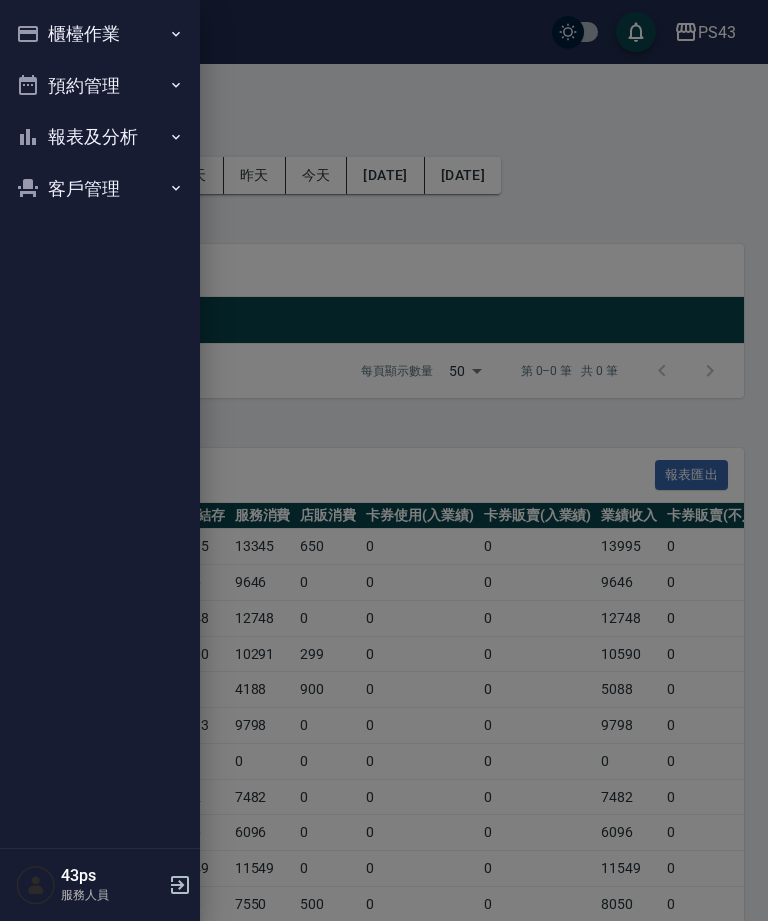 click at bounding box center (384, 460) 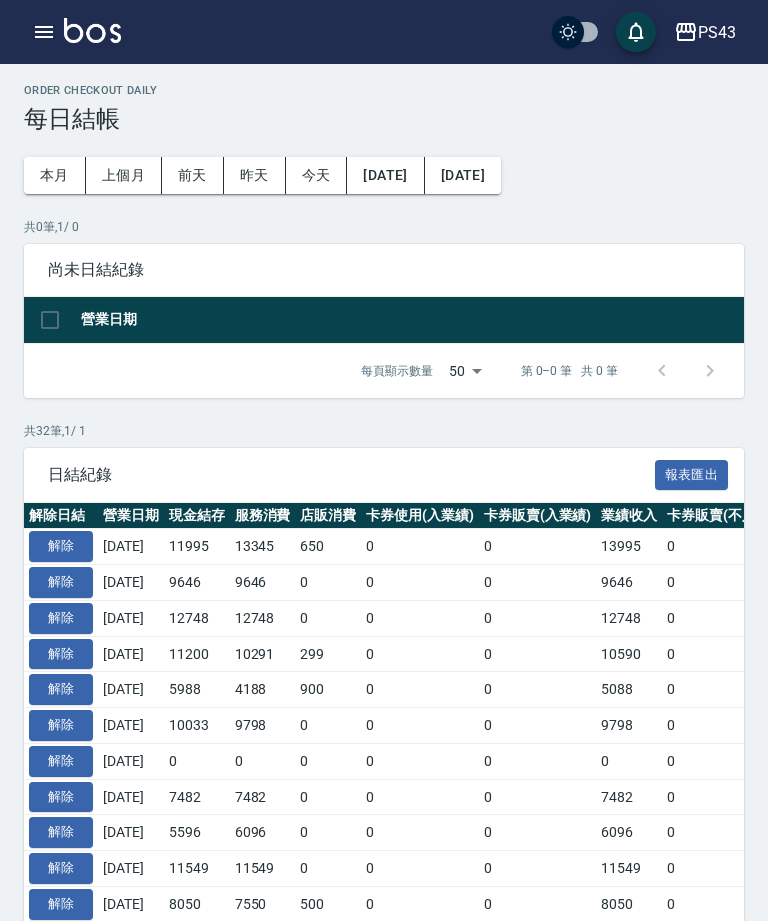 click on "解除" at bounding box center [61, 546] 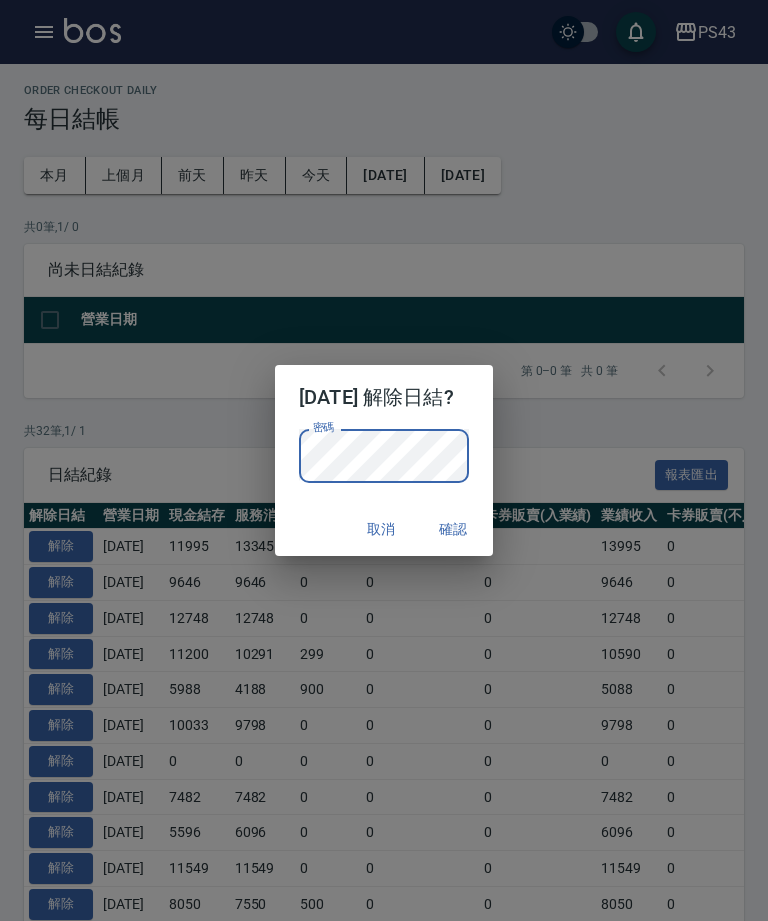 click on "確認" at bounding box center [453, 529] 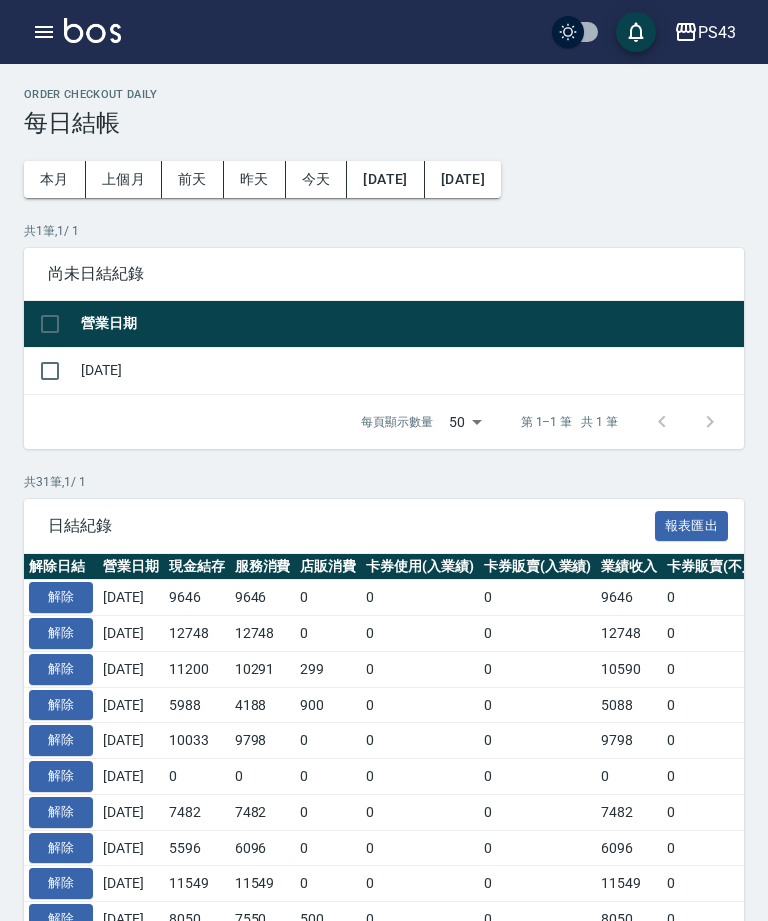 scroll, scrollTop: 4, scrollLeft: 0, axis: vertical 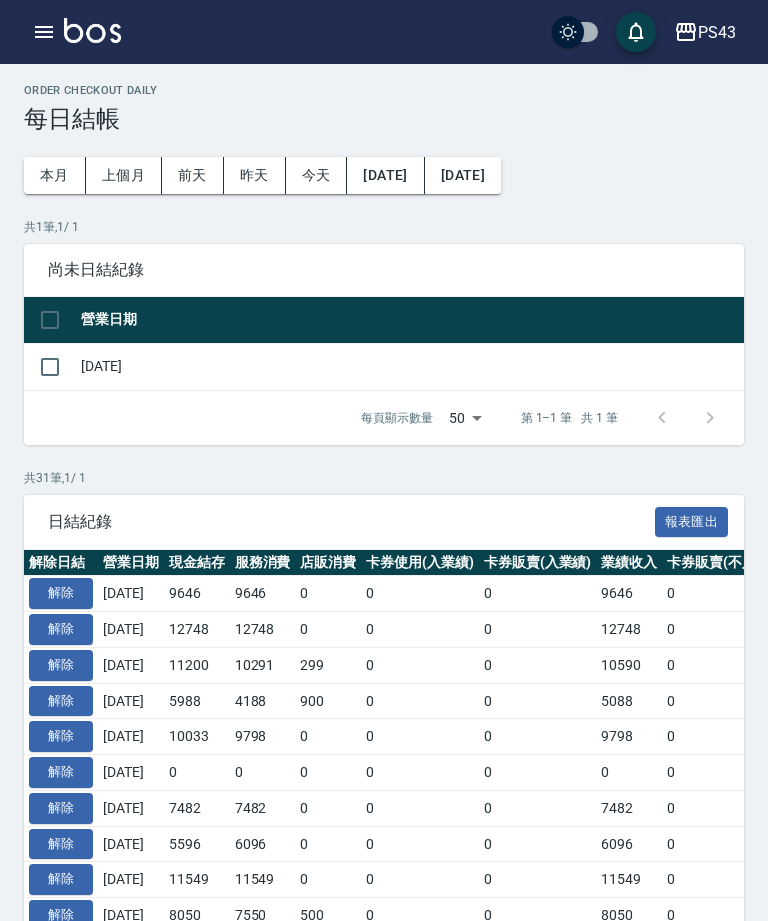 click 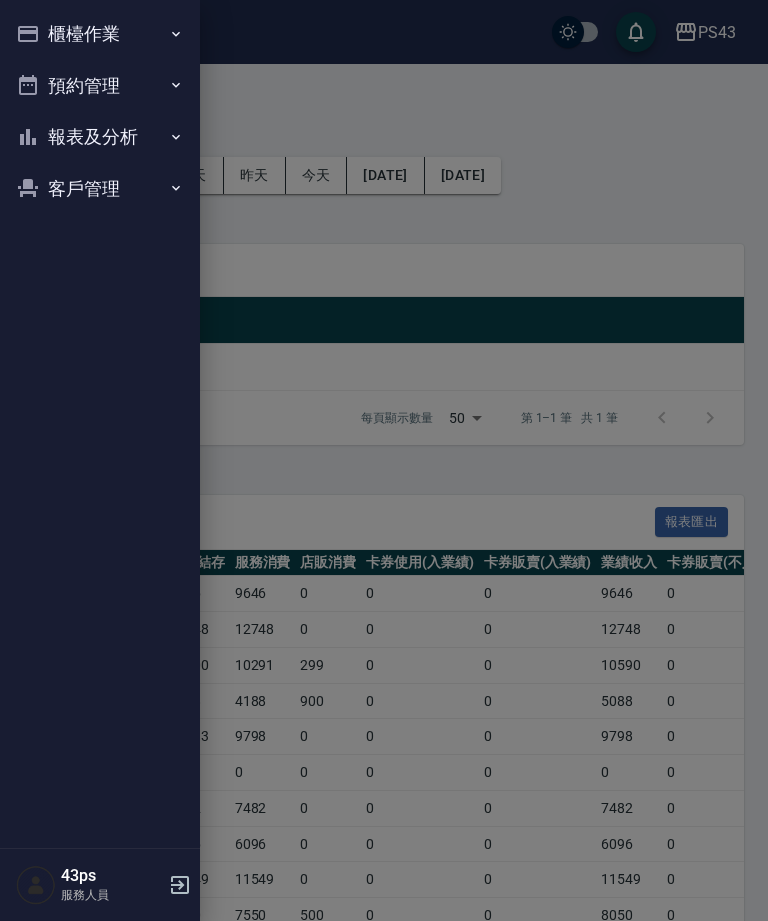click on "櫃檯作業" at bounding box center (100, 34) 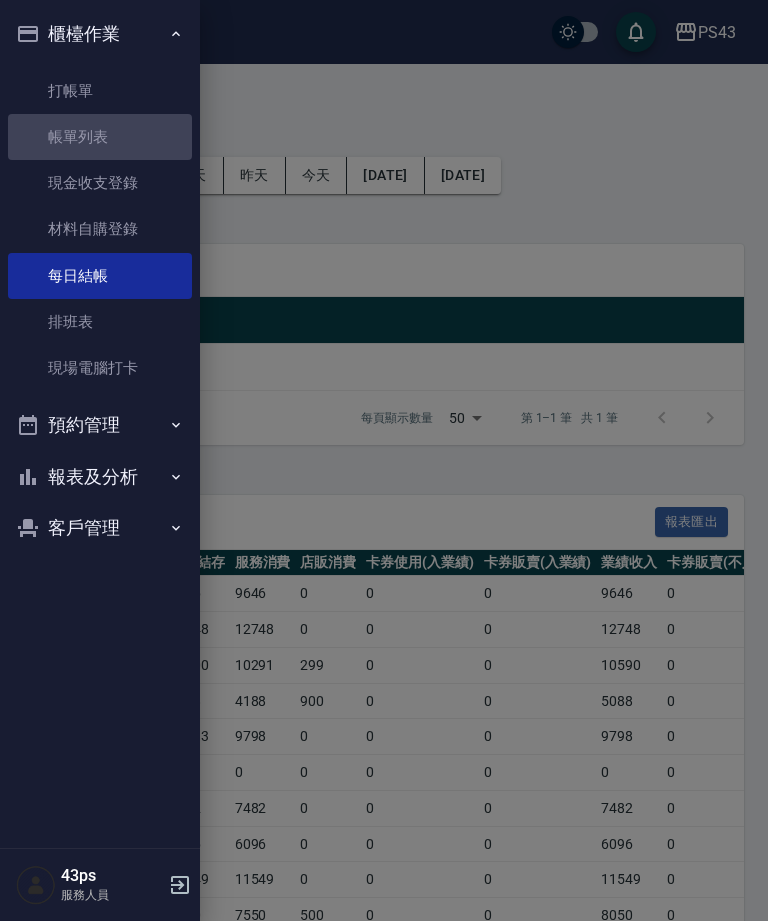 click on "帳單列表" at bounding box center [100, 137] 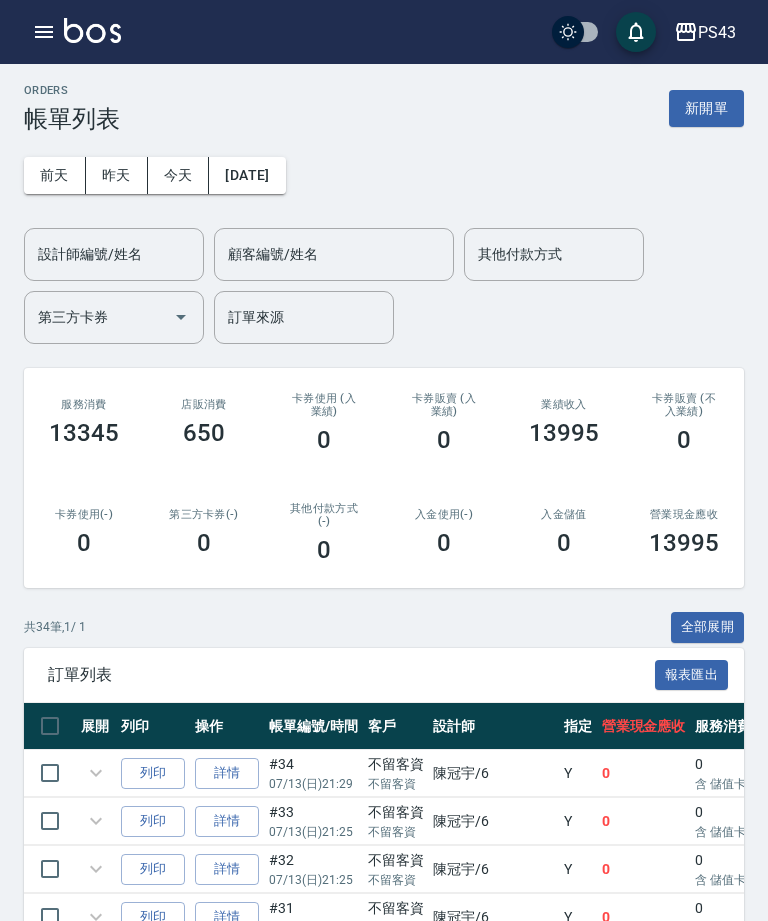 scroll, scrollTop: 0, scrollLeft: 0, axis: both 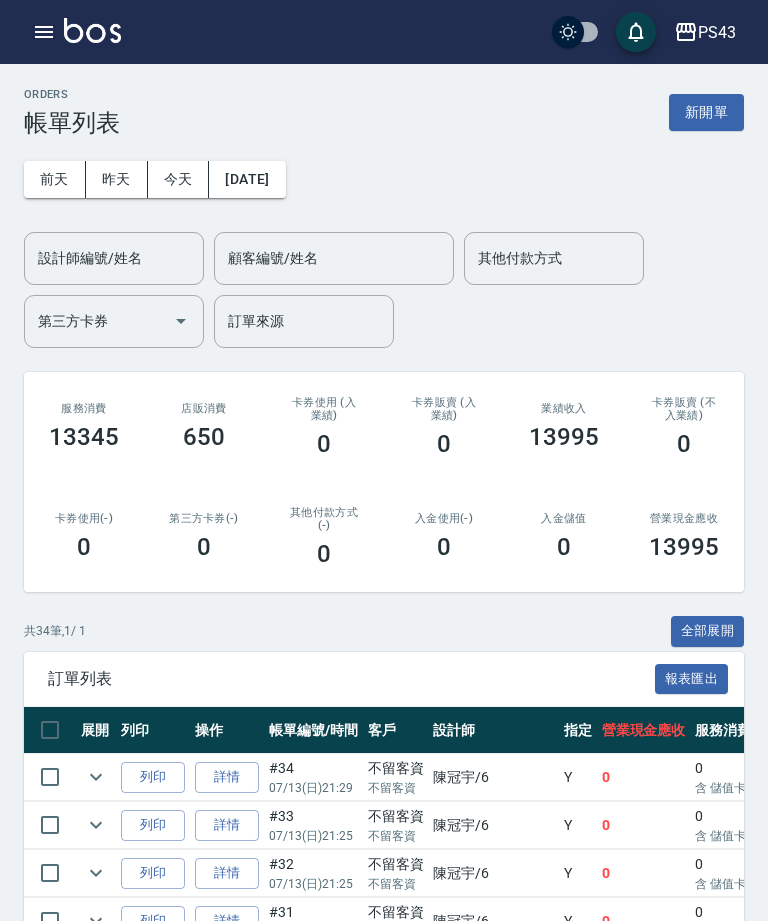 click on "卡券販賣 (入業績) 0" at bounding box center [444, 427] 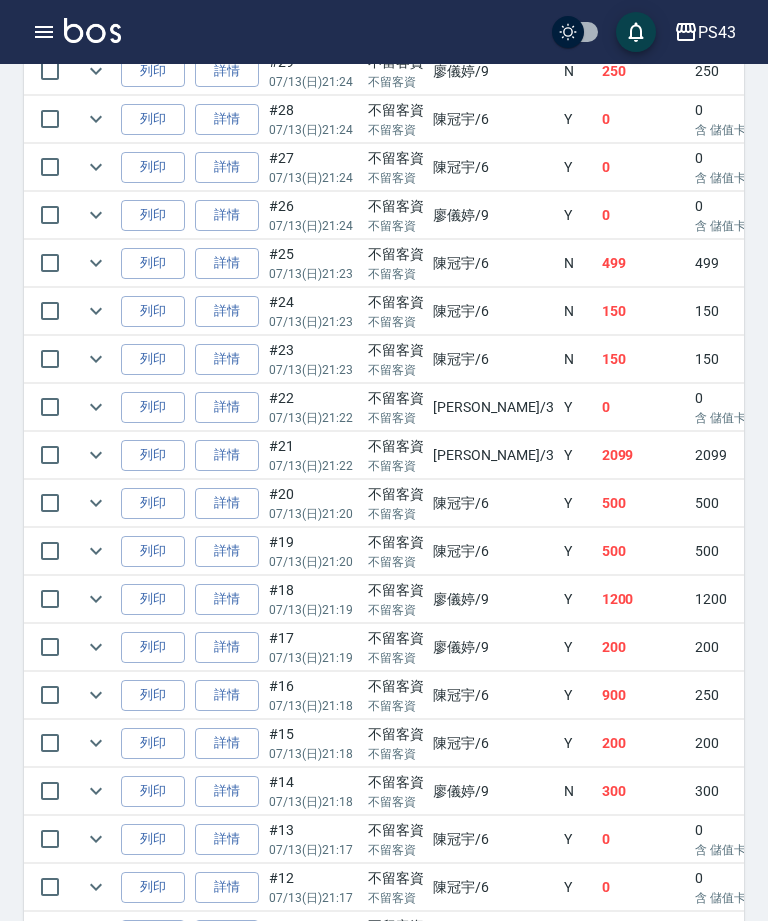 scroll, scrollTop: 943, scrollLeft: 0, axis: vertical 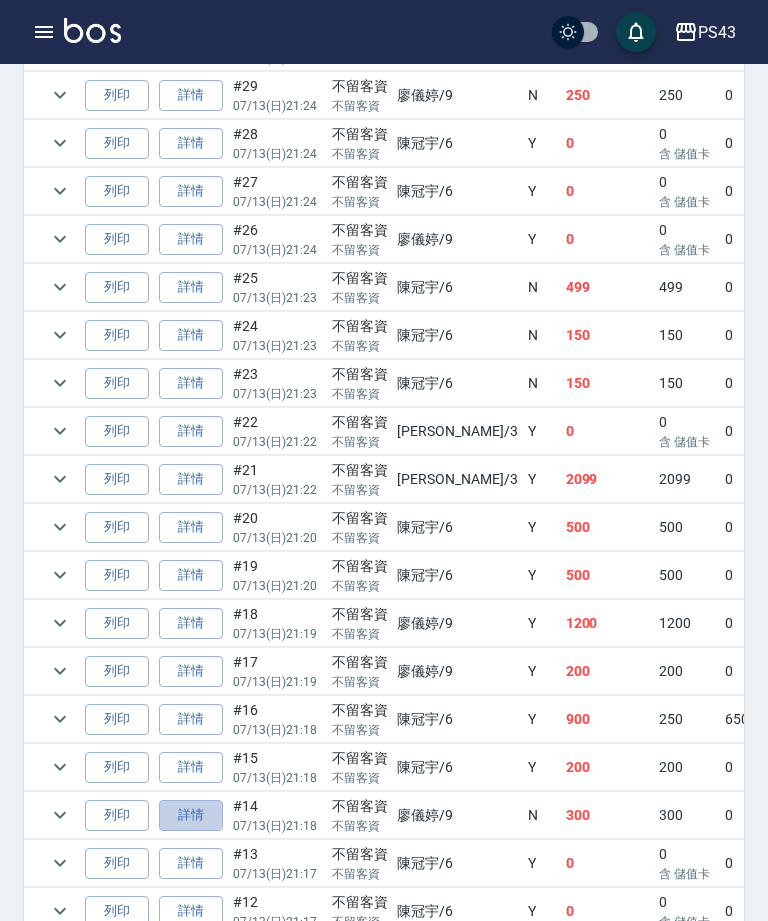 click on "詳情" at bounding box center (191, 815) 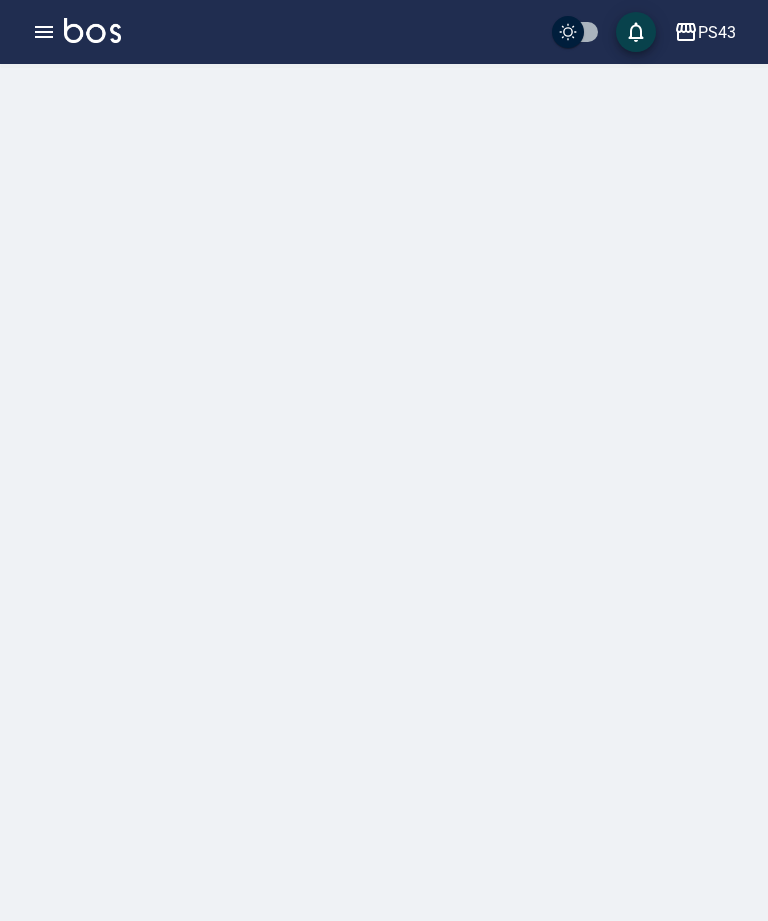 scroll, scrollTop: 0, scrollLeft: 0, axis: both 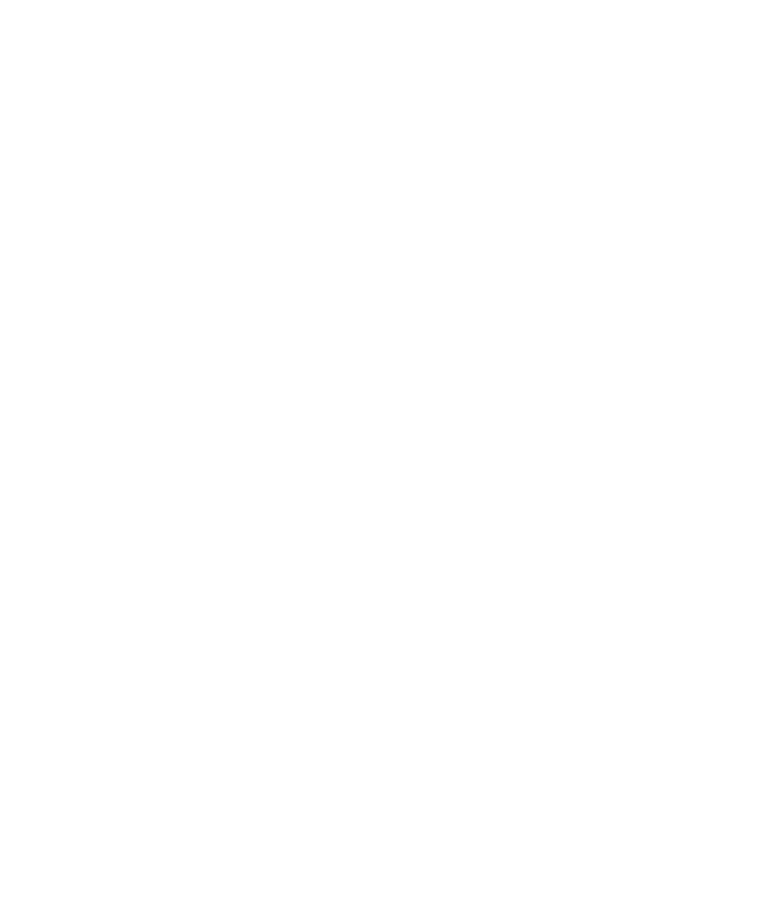 type on "2025/07/13 21:18" 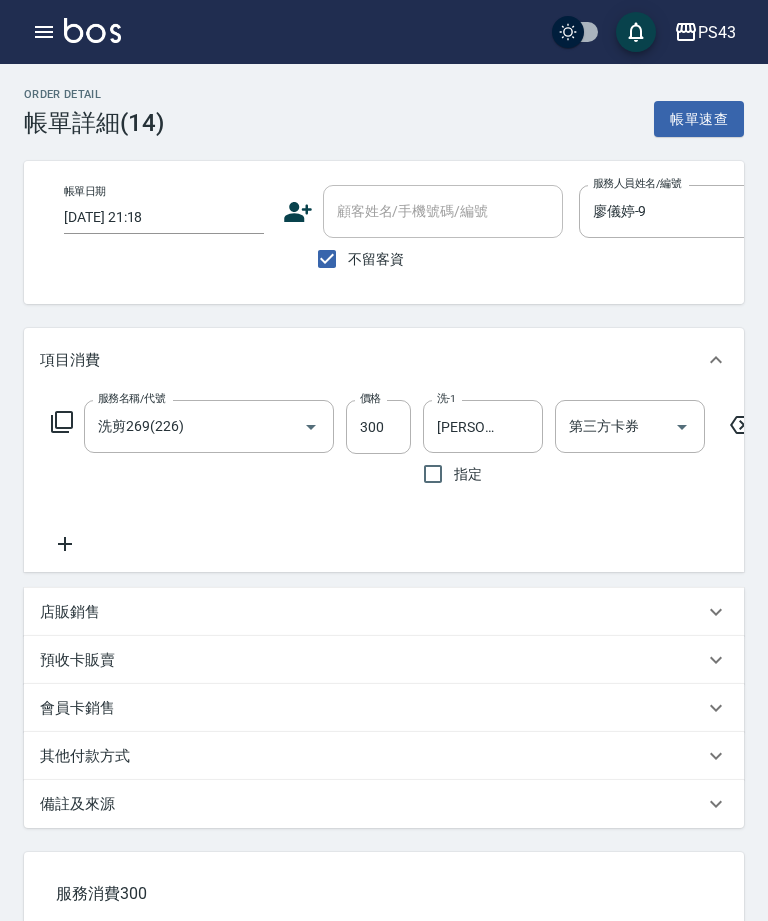 click on "第三方卡券 第三方卡券" at bounding box center [630, 426] 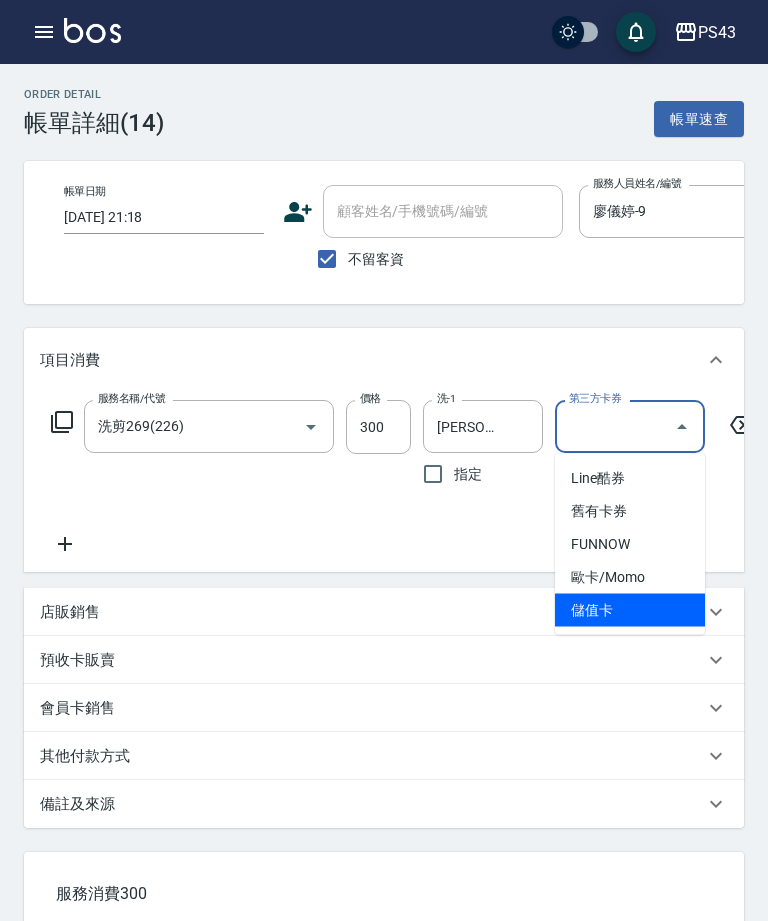 click on "儲值卡" at bounding box center (630, 610) 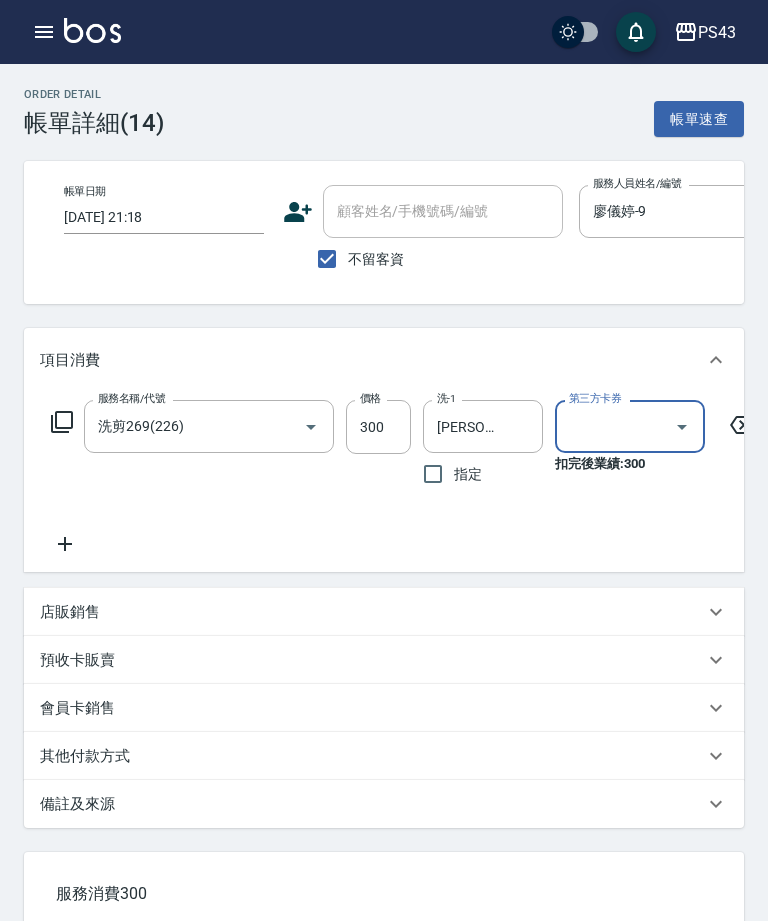 type on "儲值卡" 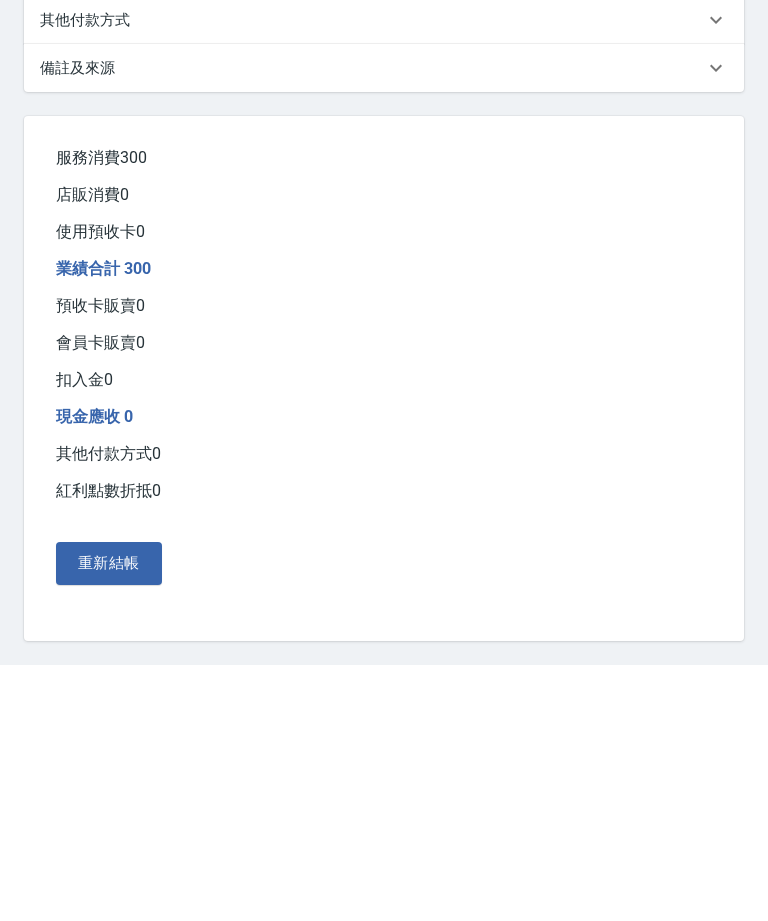 click on "重新結帳" at bounding box center [109, 819] 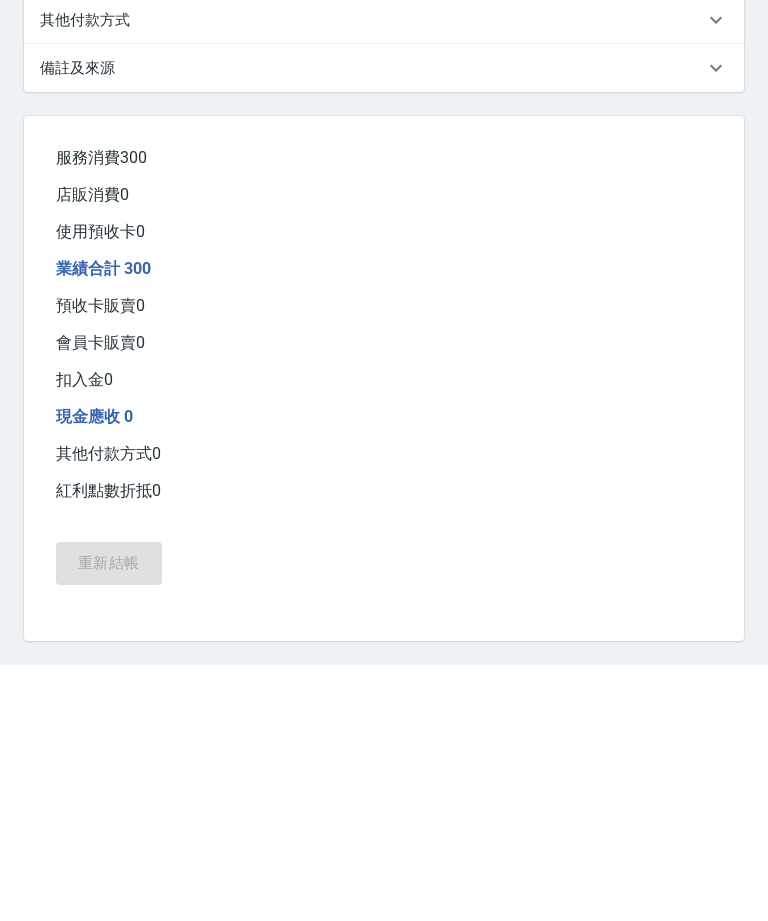 scroll, scrollTop: 445, scrollLeft: 0, axis: vertical 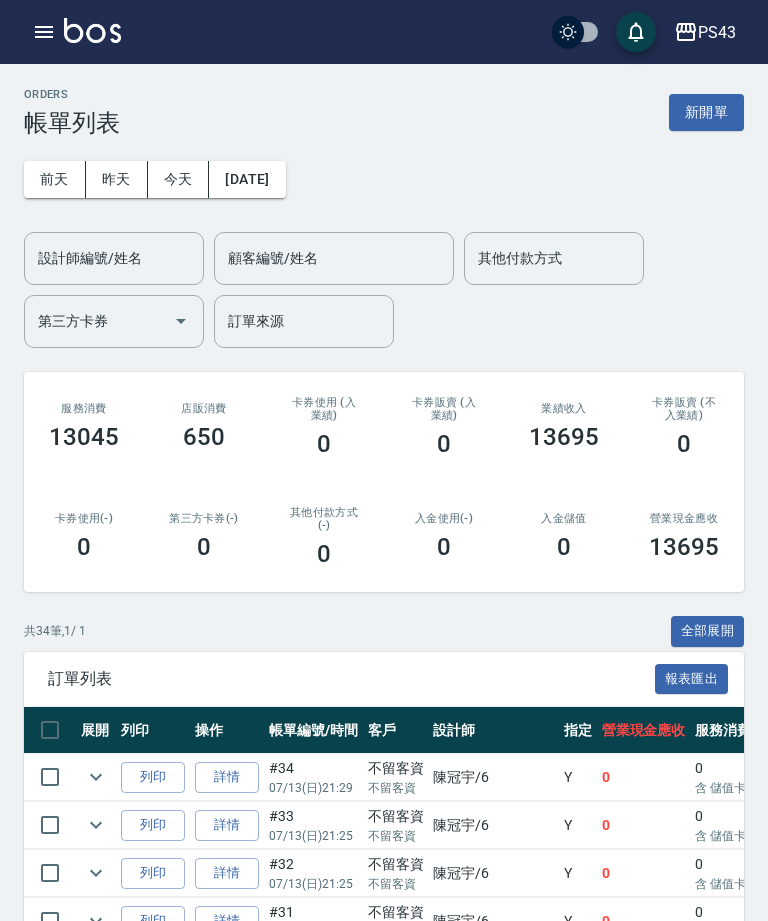 click 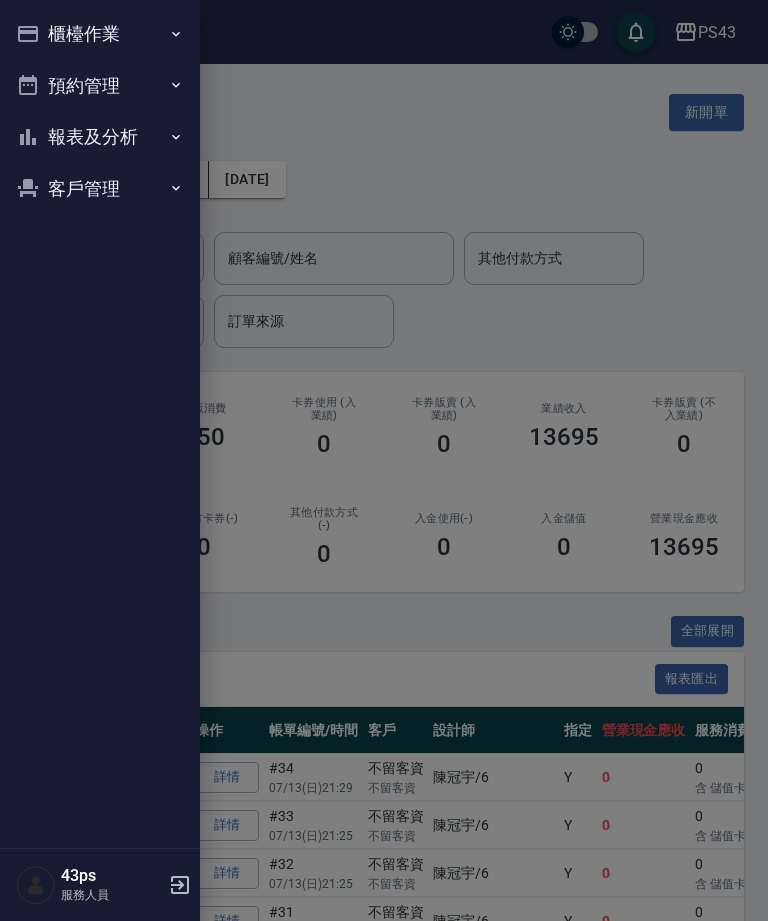 click 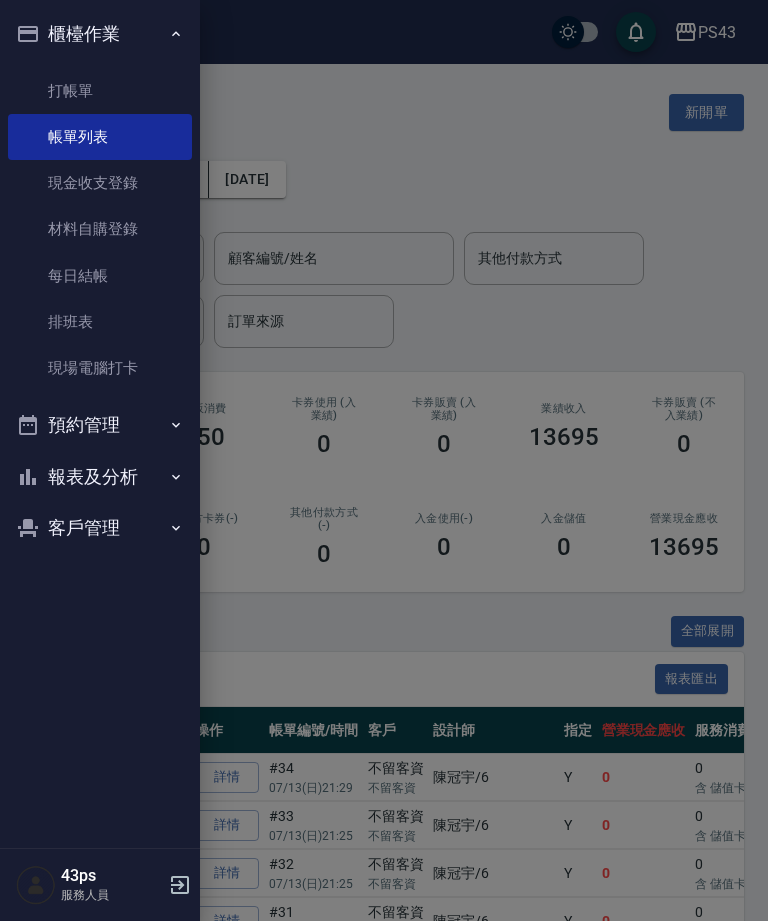 click on "每日結帳" at bounding box center [100, 276] 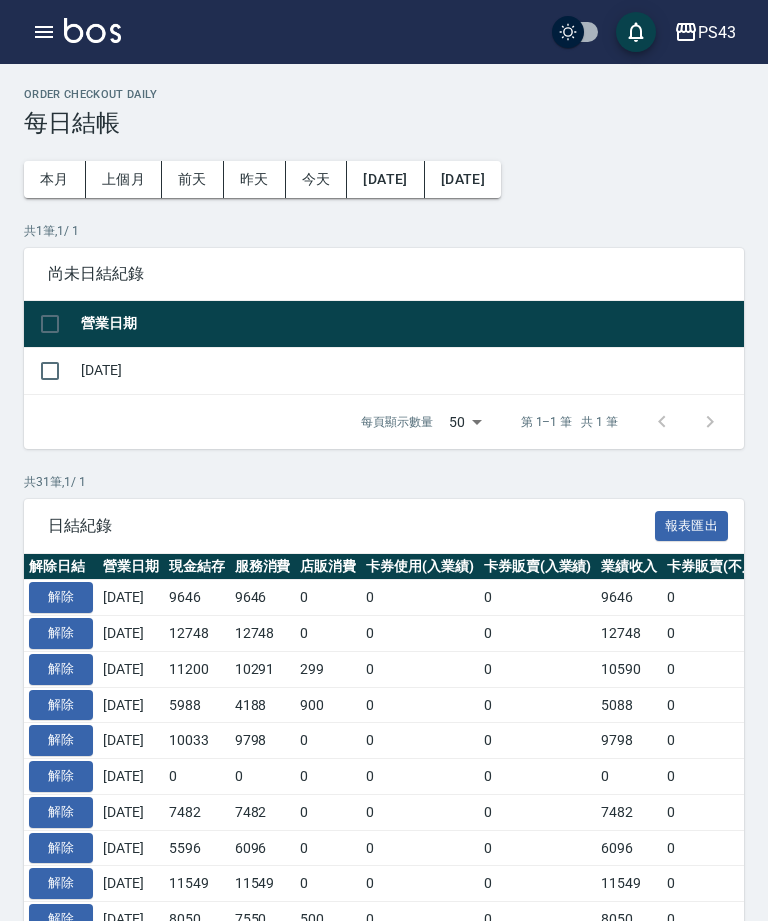 click on "尚未日結紀錄" at bounding box center (384, 274) 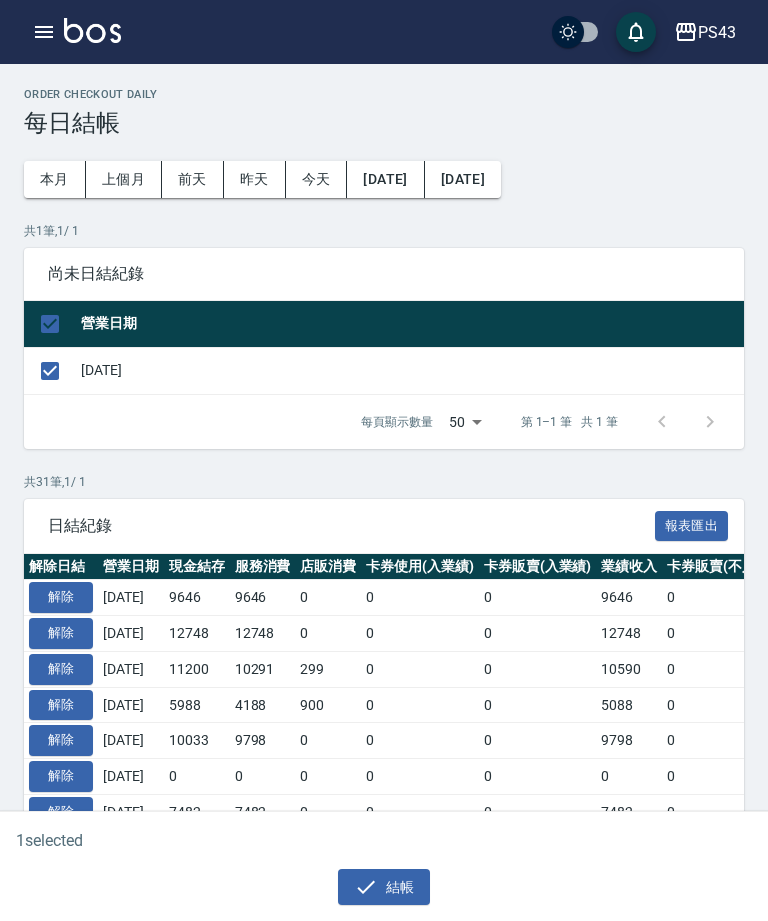 click on "結帳" at bounding box center [384, 887] 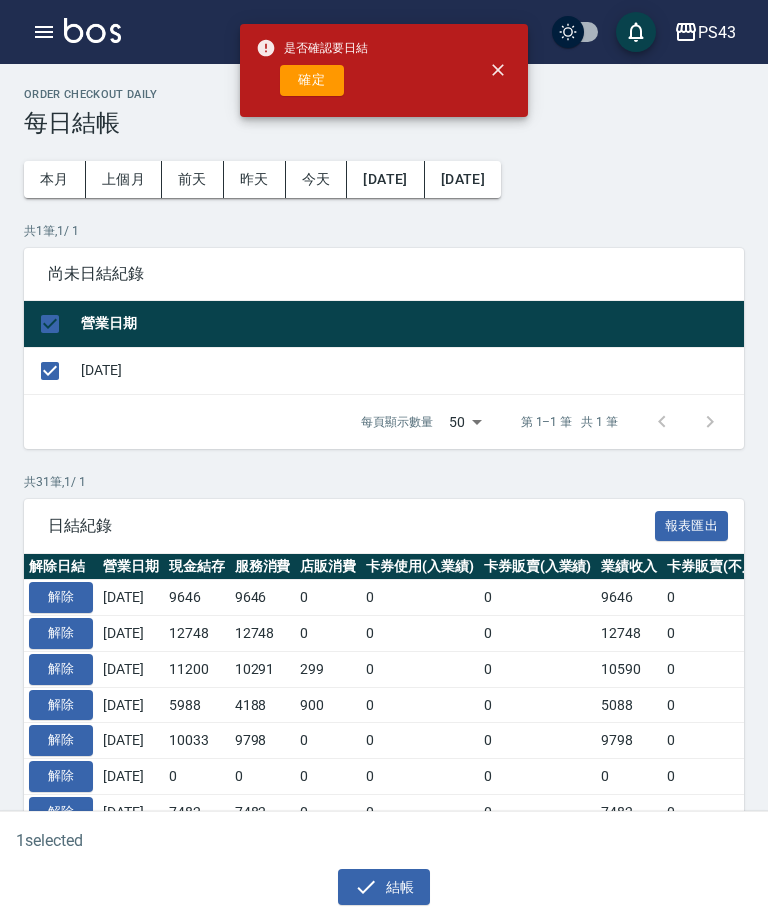 click on "確定" at bounding box center (312, 80) 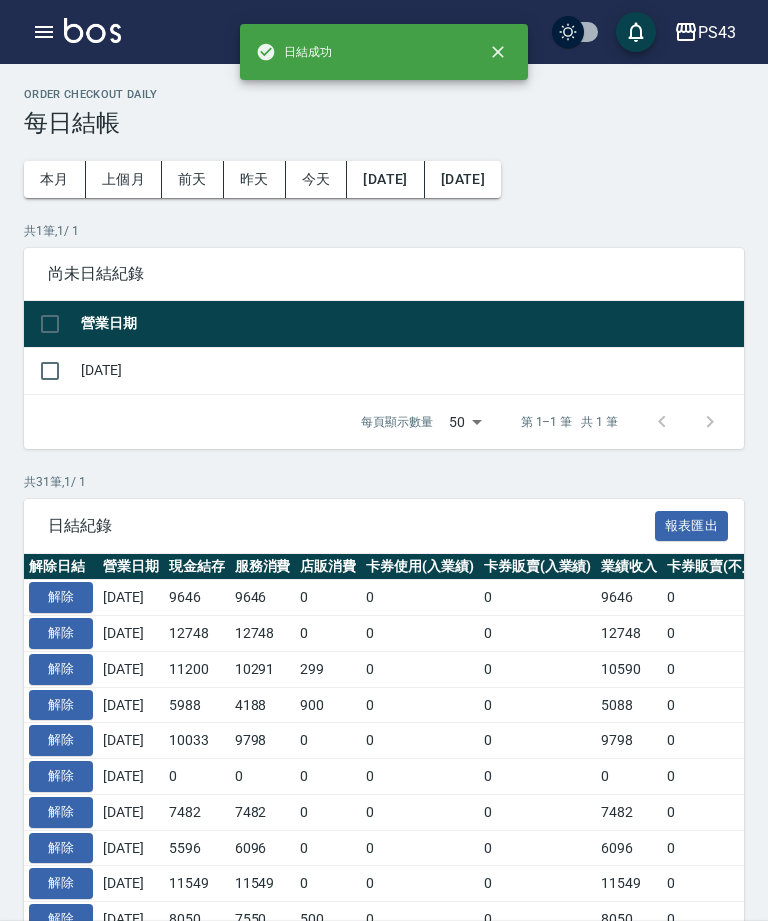 checkbox on "false" 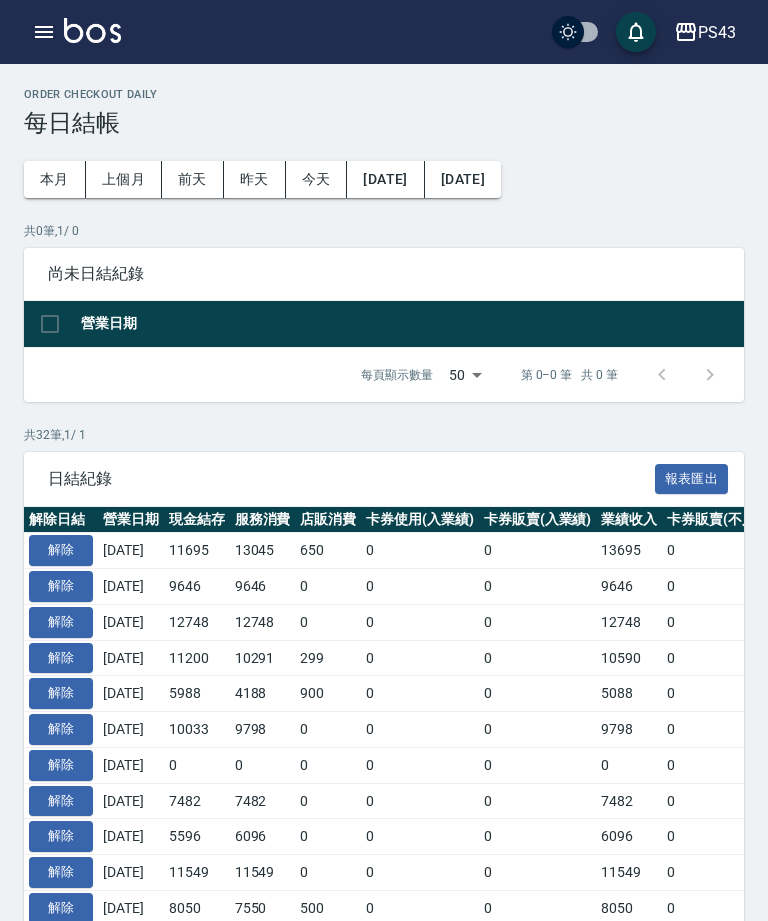 scroll, scrollTop: 64, scrollLeft: 0, axis: vertical 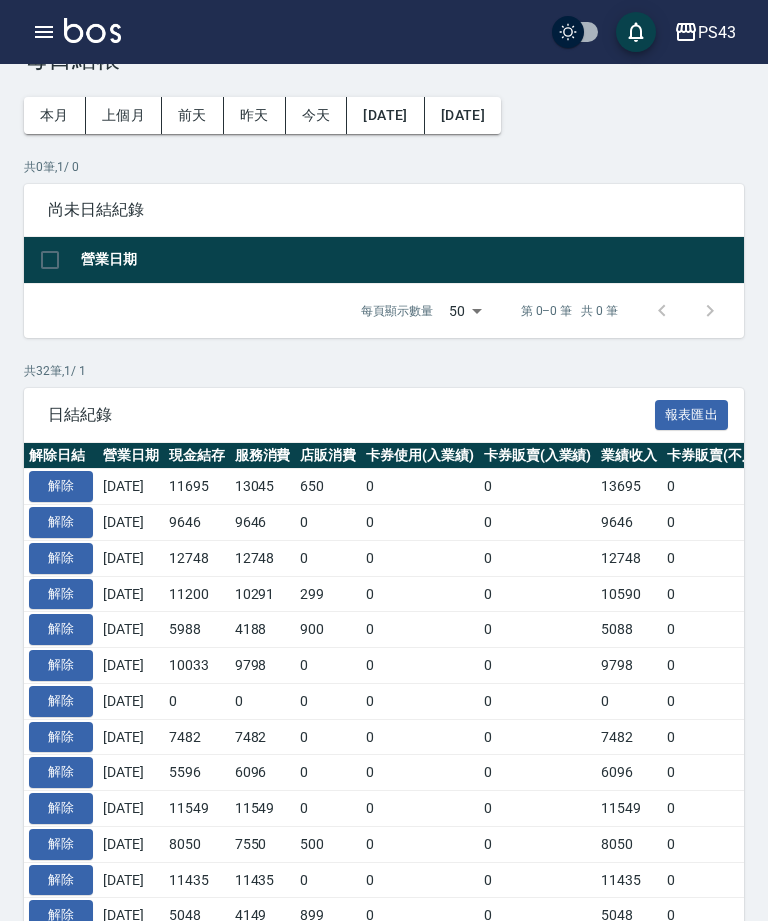 click 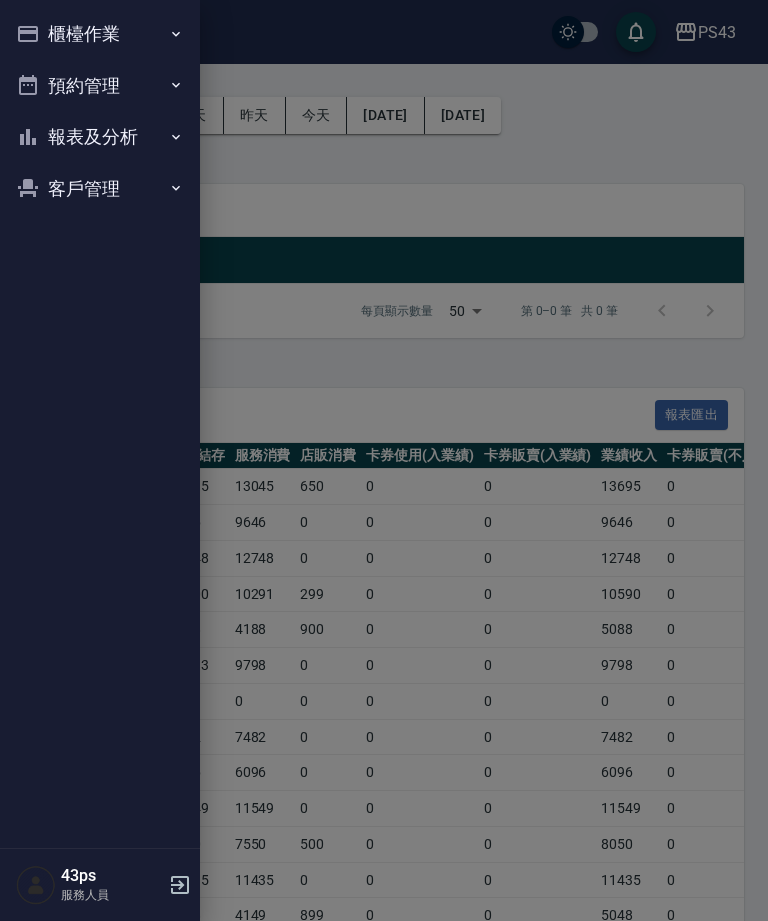 click on "報表及分析" at bounding box center (100, 137) 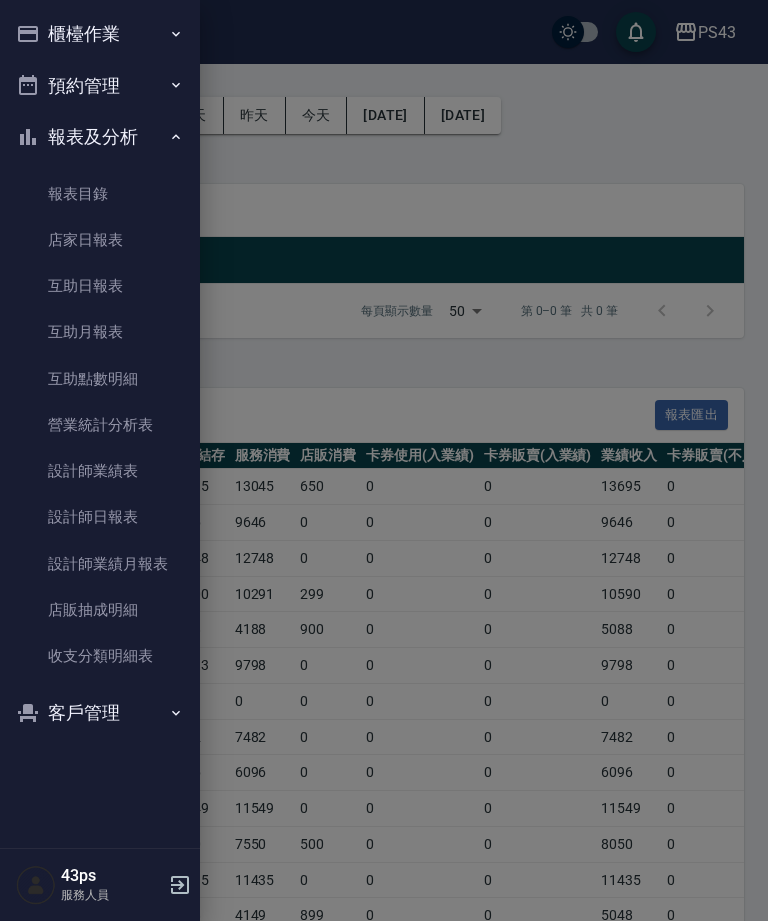 click on "店家日報表" at bounding box center (100, 240) 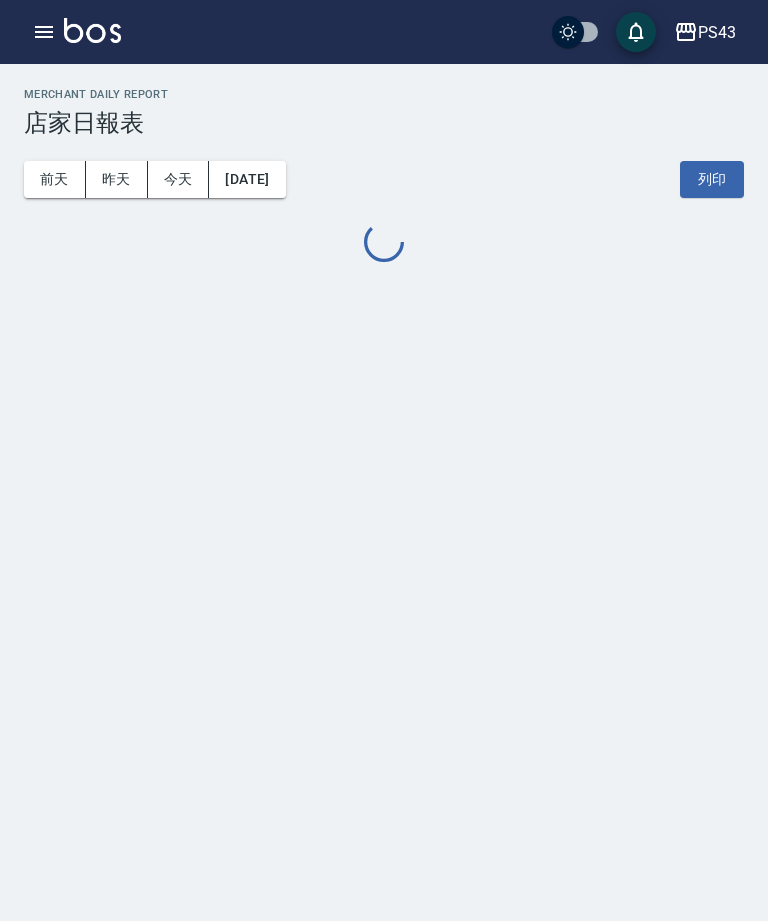 scroll, scrollTop: 0, scrollLeft: 0, axis: both 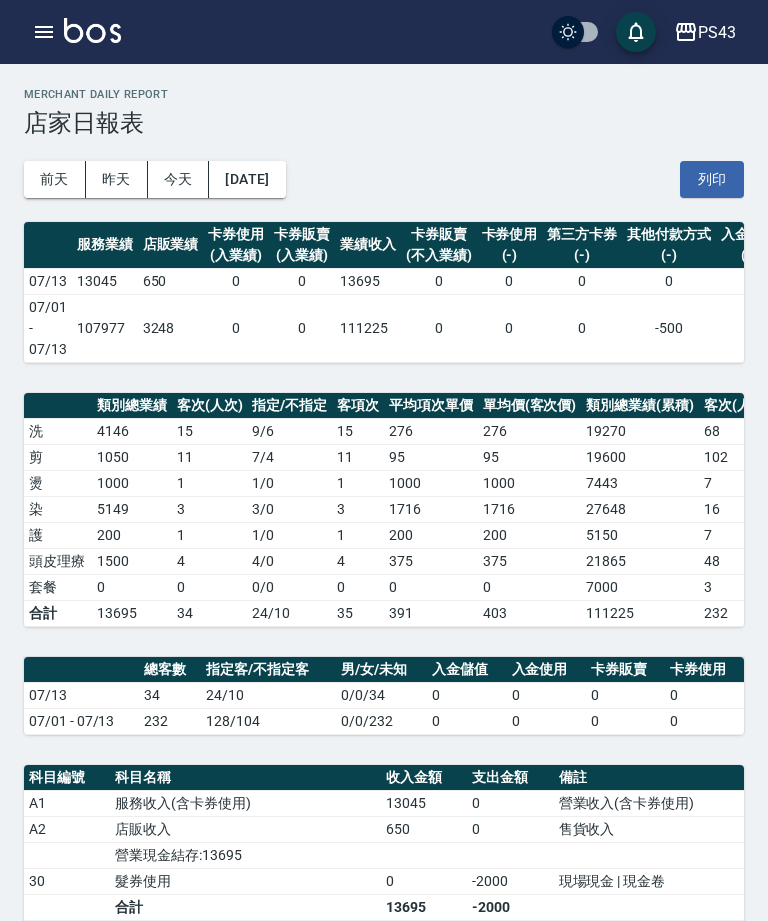 click 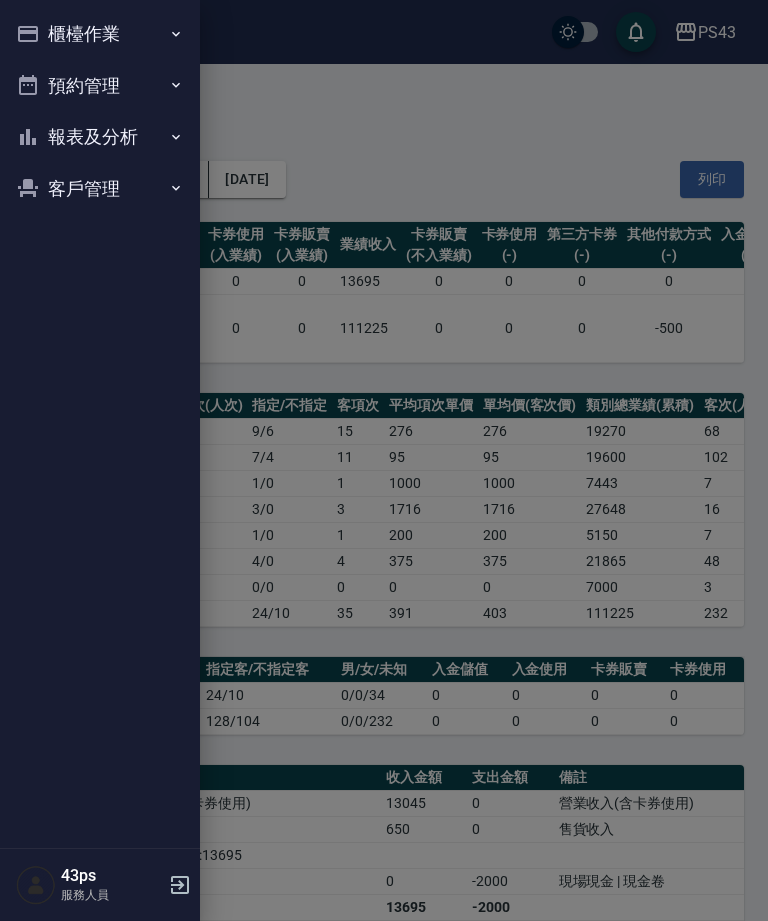 click on "櫃檯作業" at bounding box center [100, 34] 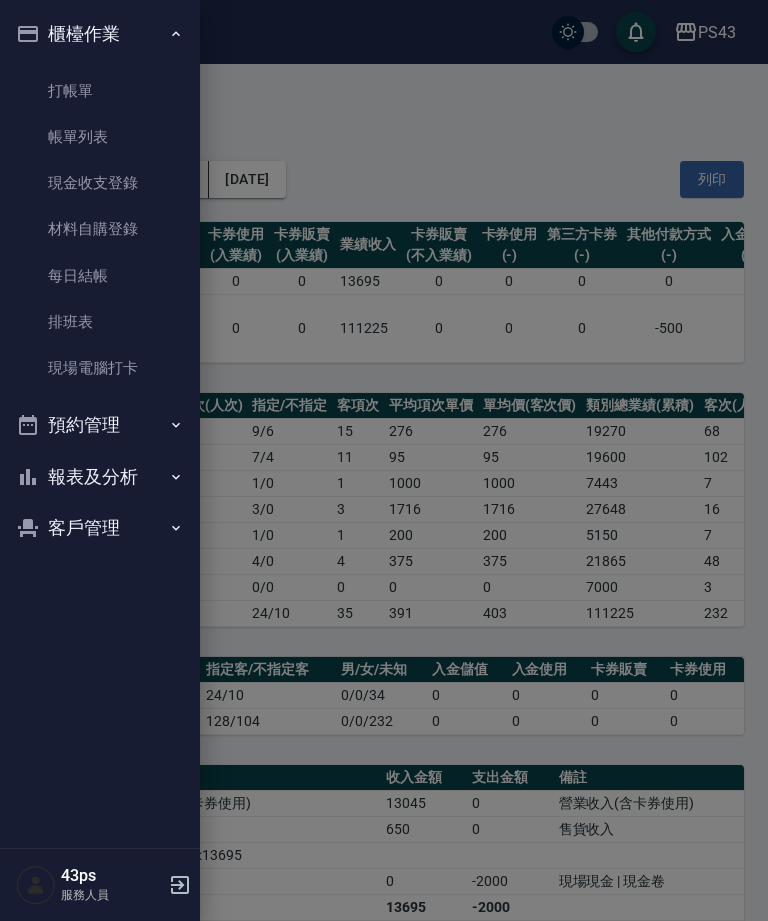 click on "每日結帳" at bounding box center [100, 276] 